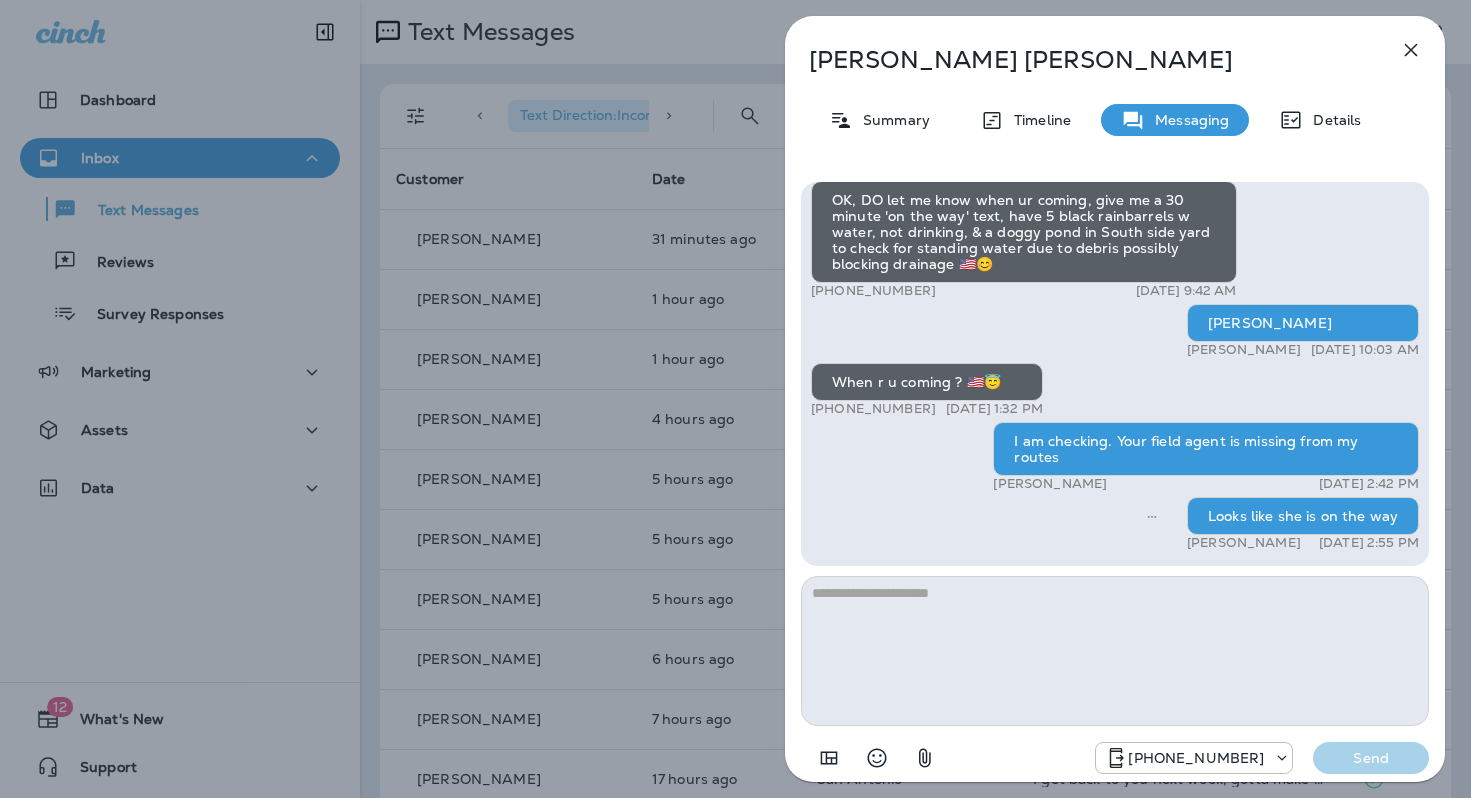 scroll, scrollTop: 0, scrollLeft: 0, axis: both 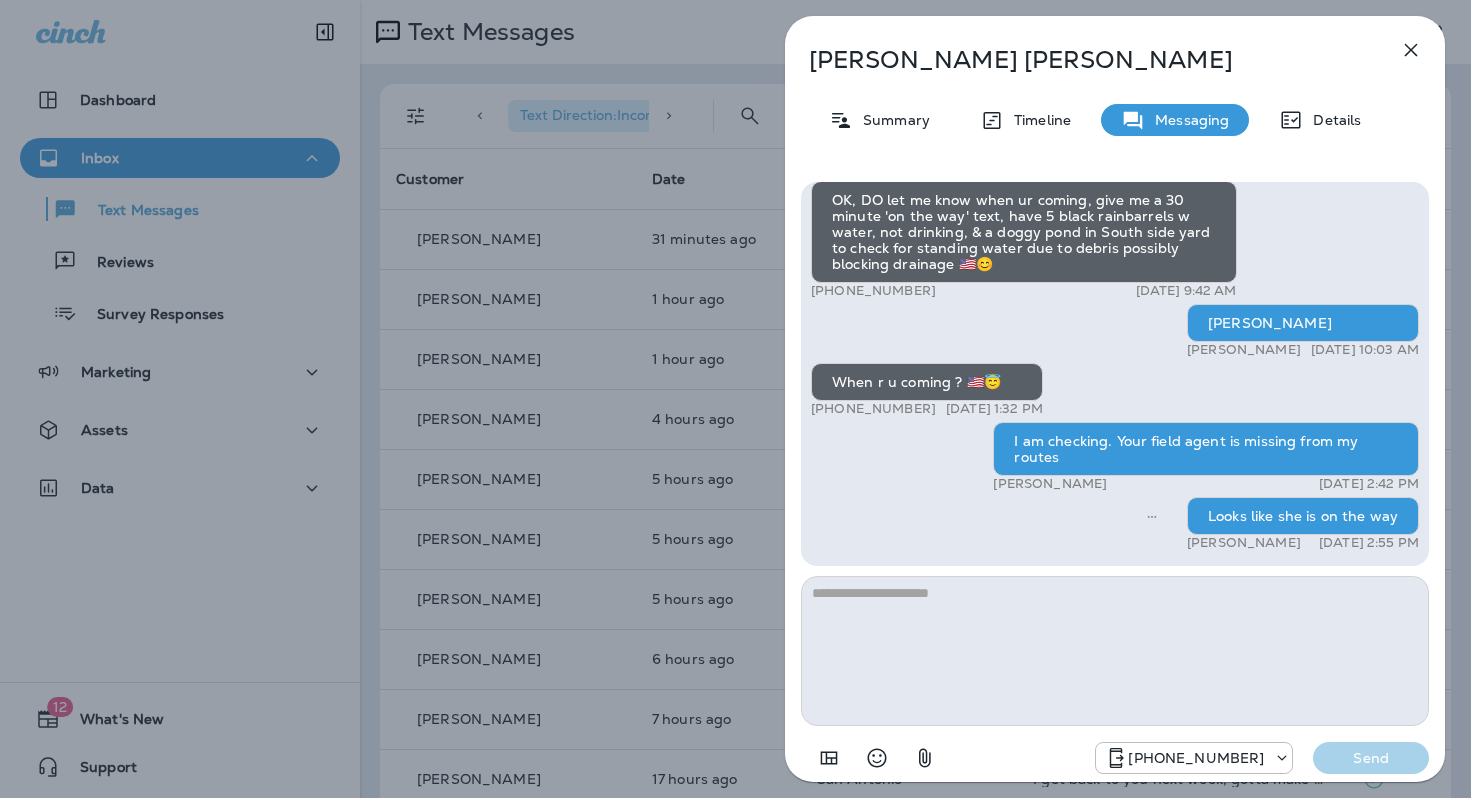 click 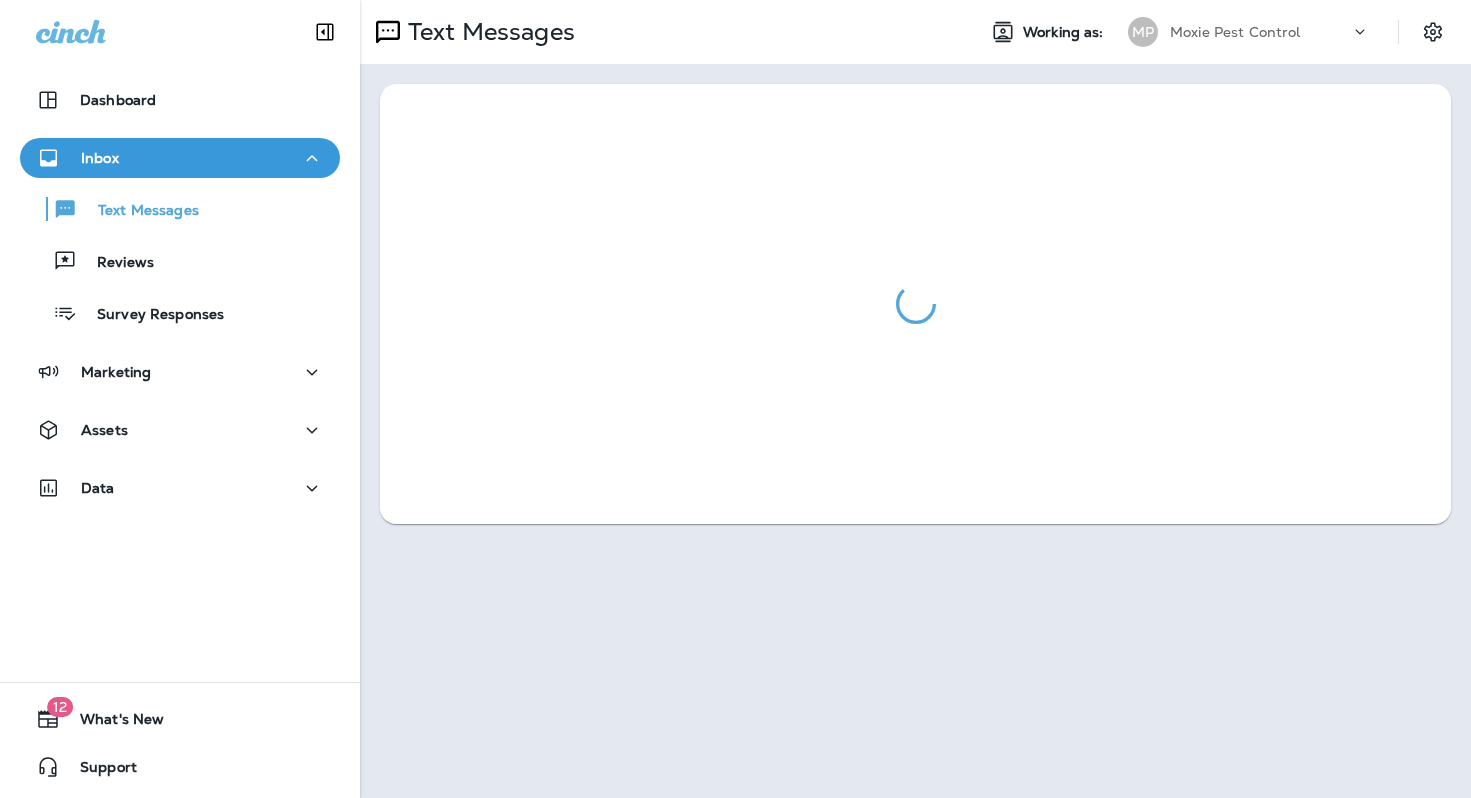 scroll, scrollTop: 0, scrollLeft: 0, axis: both 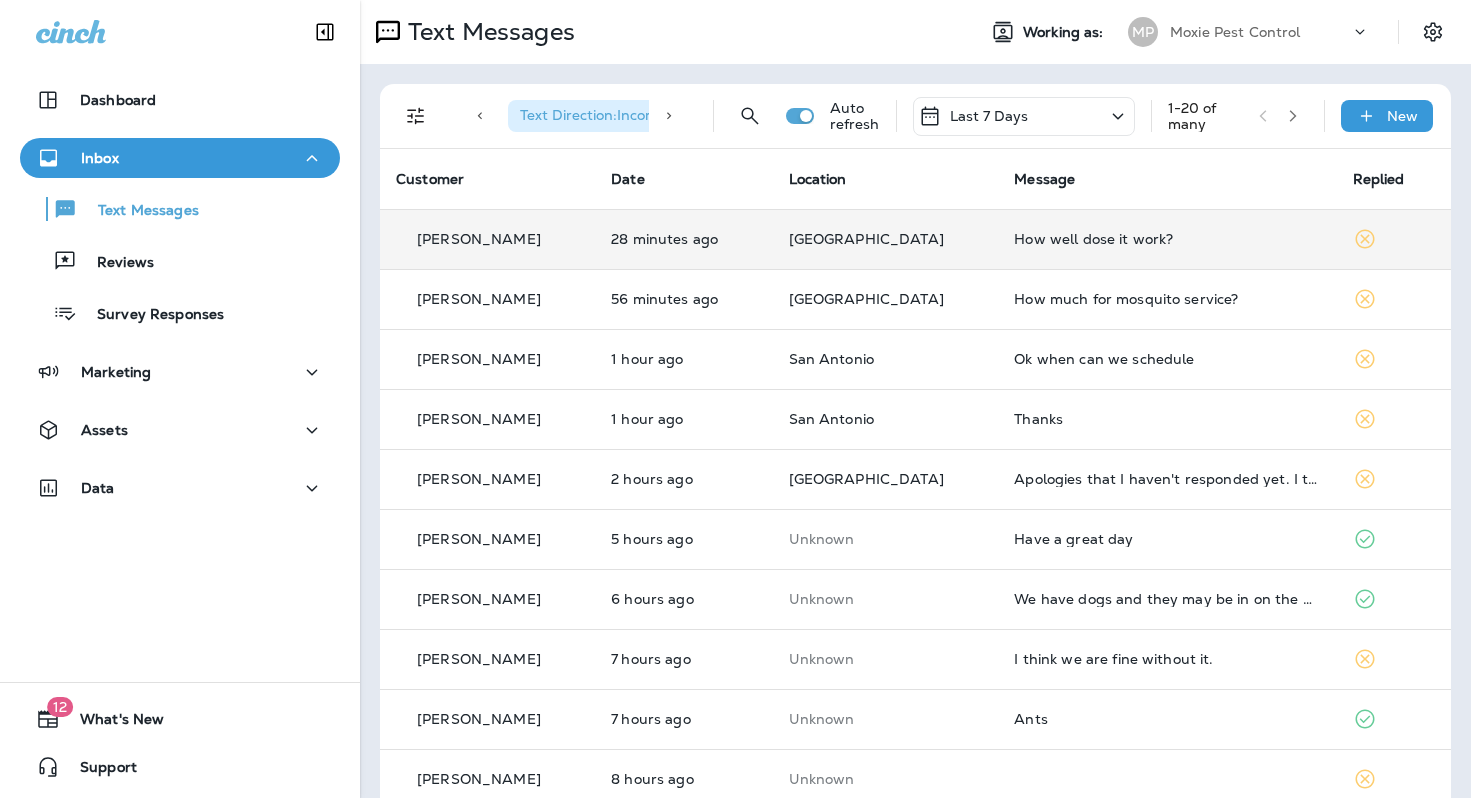 click on "How well dose it work?" at bounding box center [1167, 239] 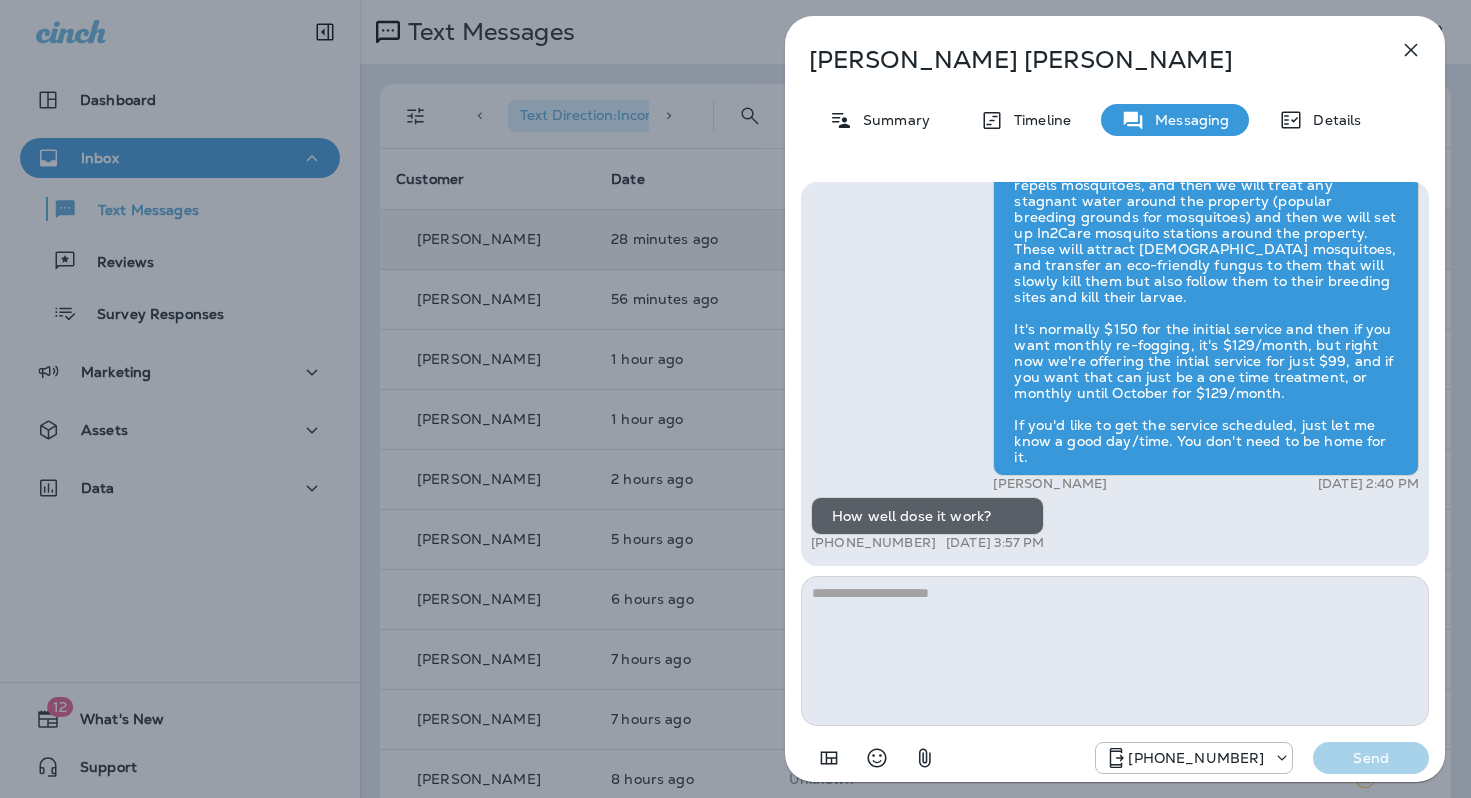 click at bounding box center (1115, 651) 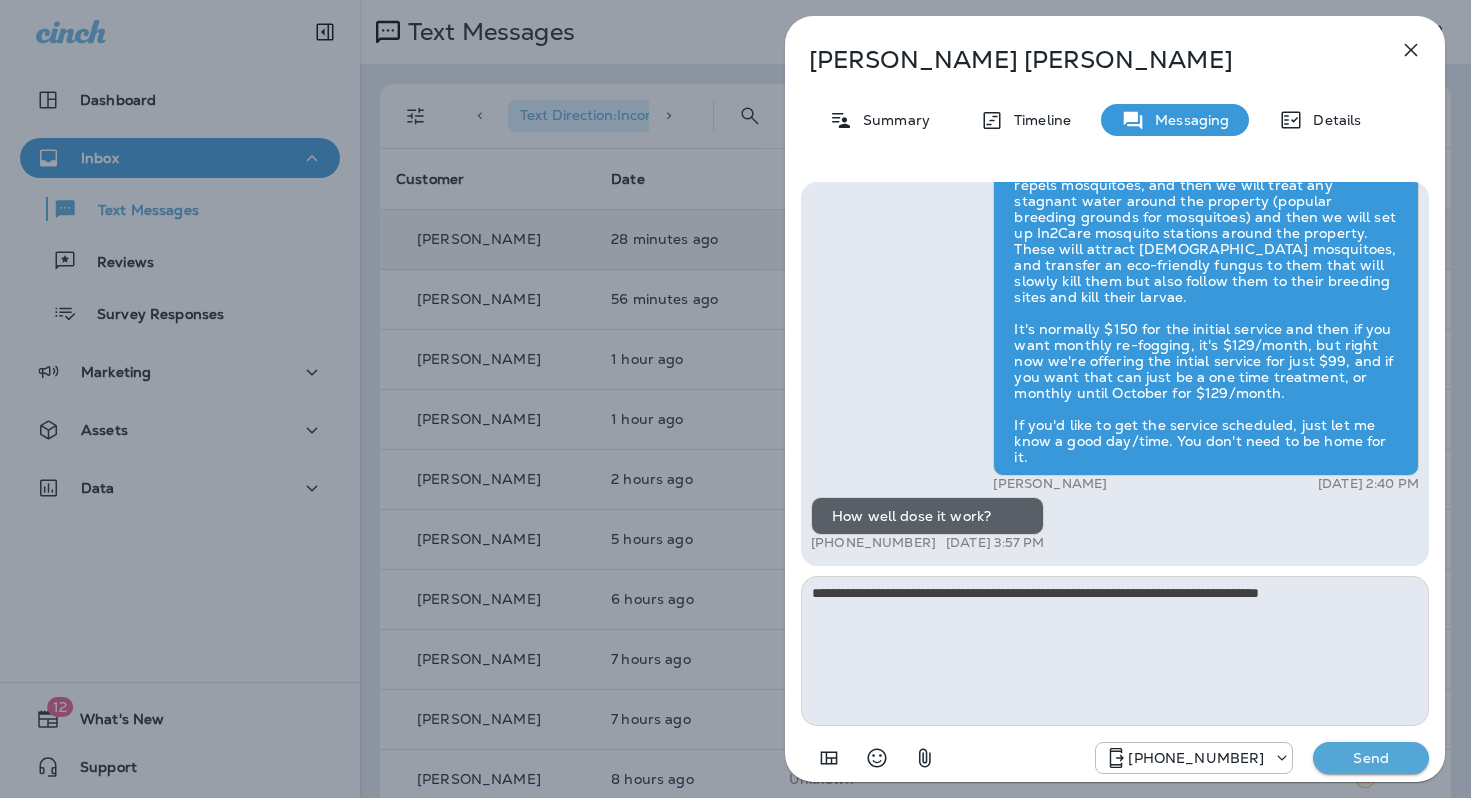 type on "**********" 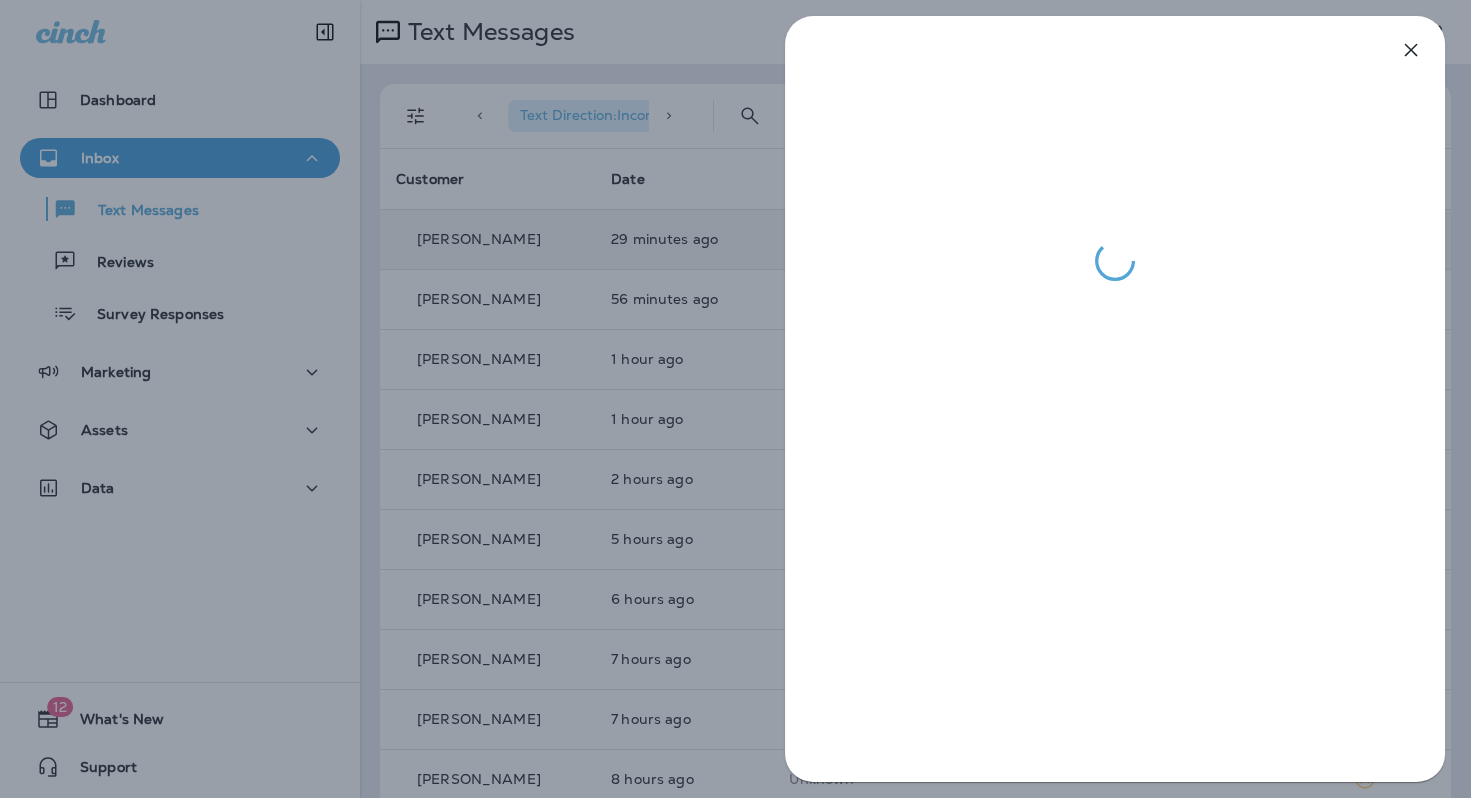 click at bounding box center [735, 399] 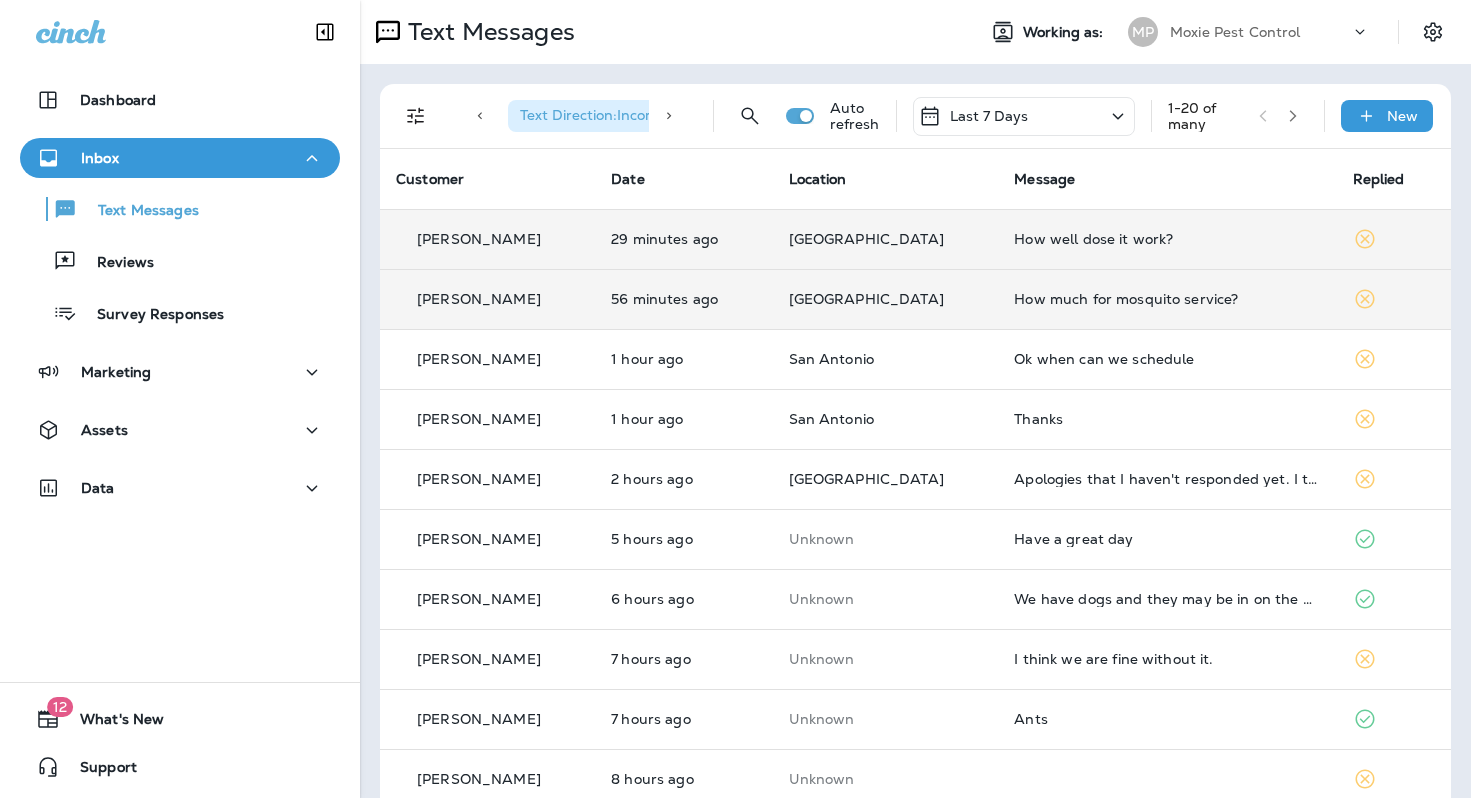 click on "How much for mosquito service?" at bounding box center [1167, 299] 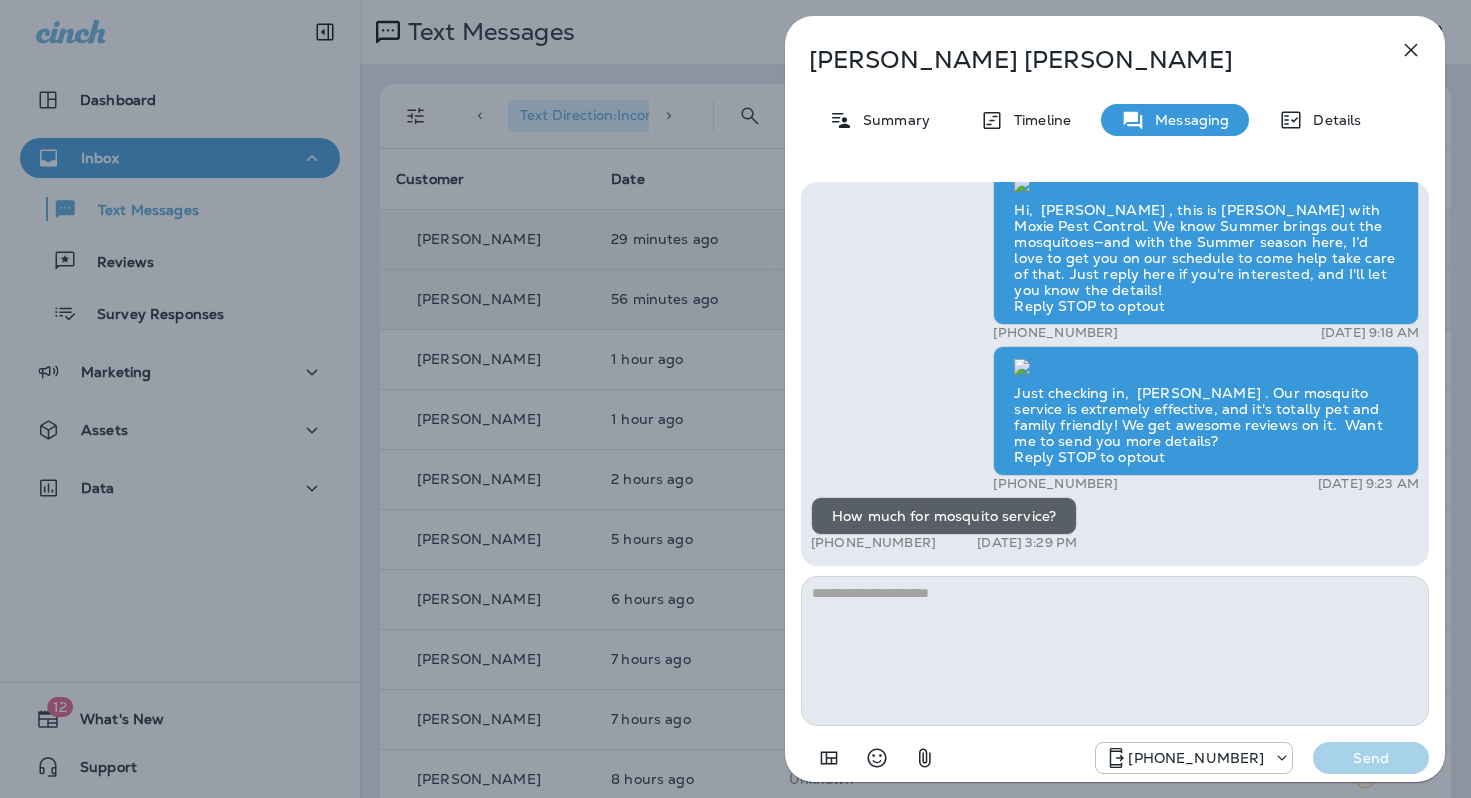 click on "Keith   Vang Summary   Timeline   Messaging   Details   Hi,  Keith , this is Cameron with Moxie Pest Control. We know Summer brings out the mosquitoes—and with the Summer season here, I’d love to get you on our schedule to come help take care of that. Just reply here if you're interested, and I'll let you know the details!
Reply STOP to optout +18174823792 Jul 4, 2025 9:18 AM Just checking in,  Keith . Our mosquito service is extremely effective, and it's totally pet and family friendly! We get awesome reviews on it.  Want me to send you more details?
Reply STOP to optout +18174823792 Jul 5, 2025 9:23 AM How much for mosquito service? +1 (612) 562-8481 Jul 10, 2025 3:29 PM +18174823792 Send" at bounding box center (735, 399) 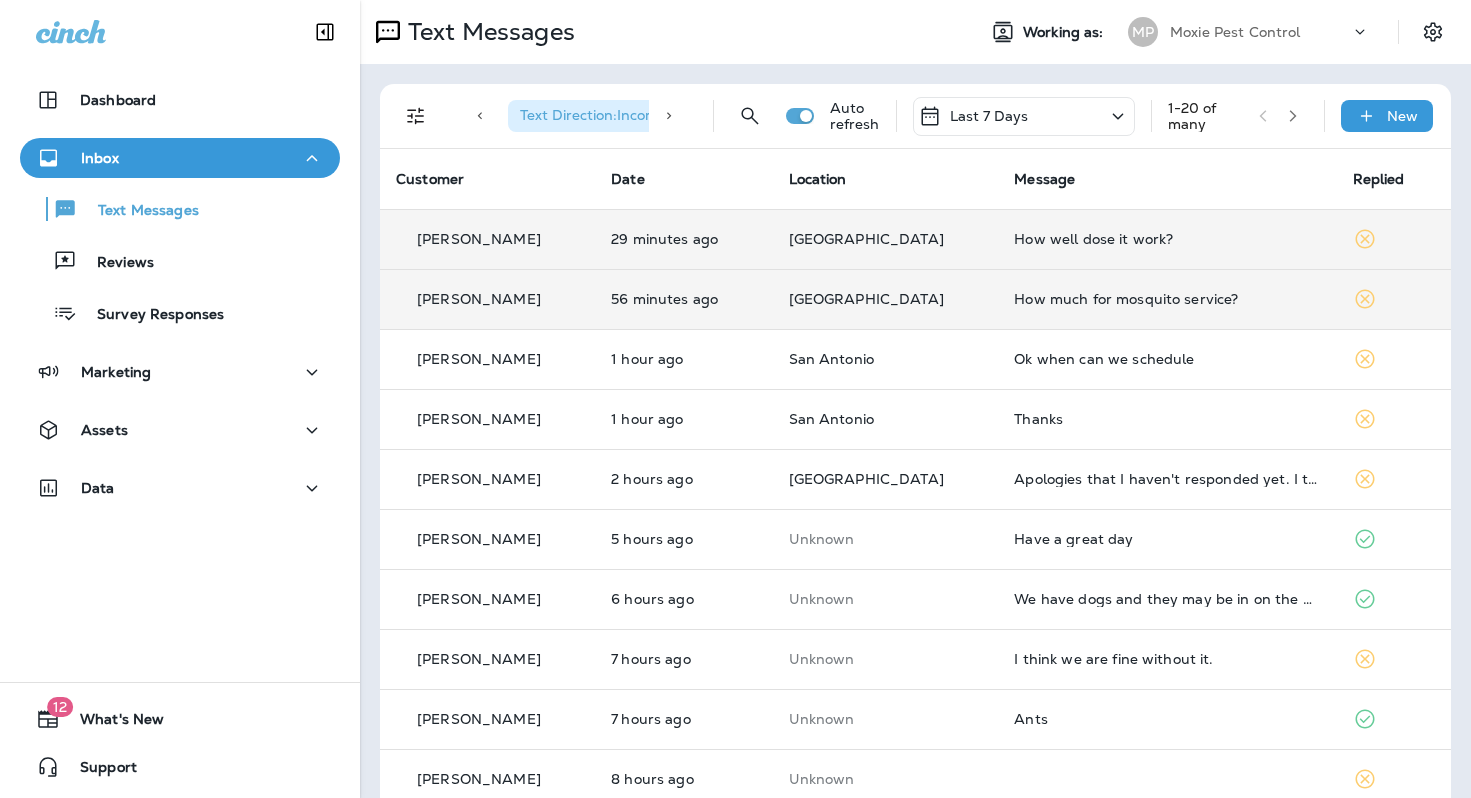 click on "How much for mosquito service?" at bounding box center (1167, 299) 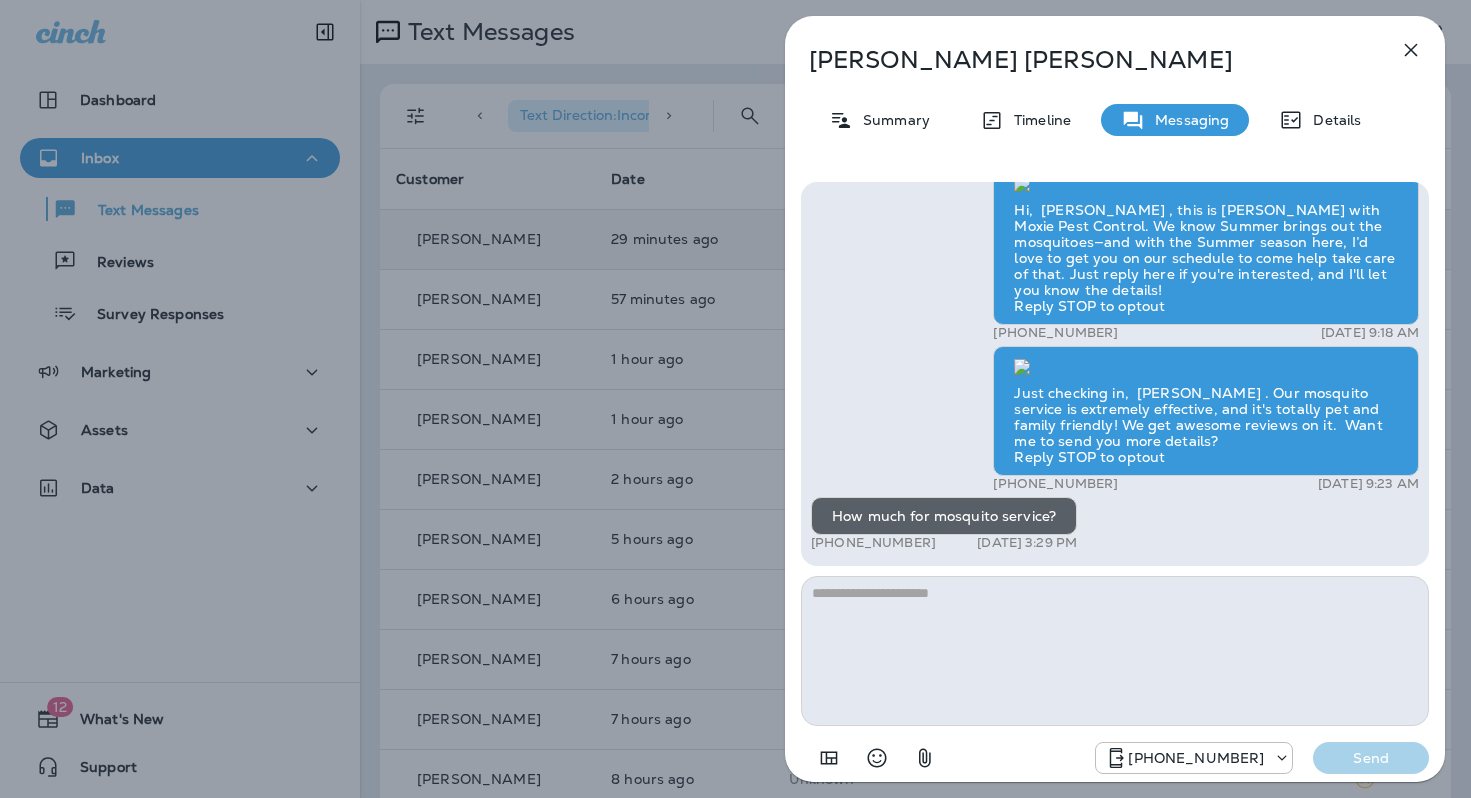 click on "Keith   Vang Summary   Timeline   Messaging   Details   Hi,  Keith , this is Cameron with Moxie Pest Control. We know Summer brings out the mosquitoes—and with the Summer season here, I’d love to get you on our schedule to come help take care of that. Just reply here if you're interested, and I'll let you know the details!
Reply STOP to optout +18174823792 Jul 4, 2025 9:18 AM Just checking in,  Keith . Our mosquito service is extremely effective, and it's totally pet and family friendly! We get awesome reviews on it.  Want me to send you more details?
Reply STOP to optout +18174823792 Jul 5, 2025 9:23 AM How much for mosquito service? +1 (612) 562-8481 Jul 10, 2025 3:29 PM +18174823792 Send" at bounding box center [735, 399] 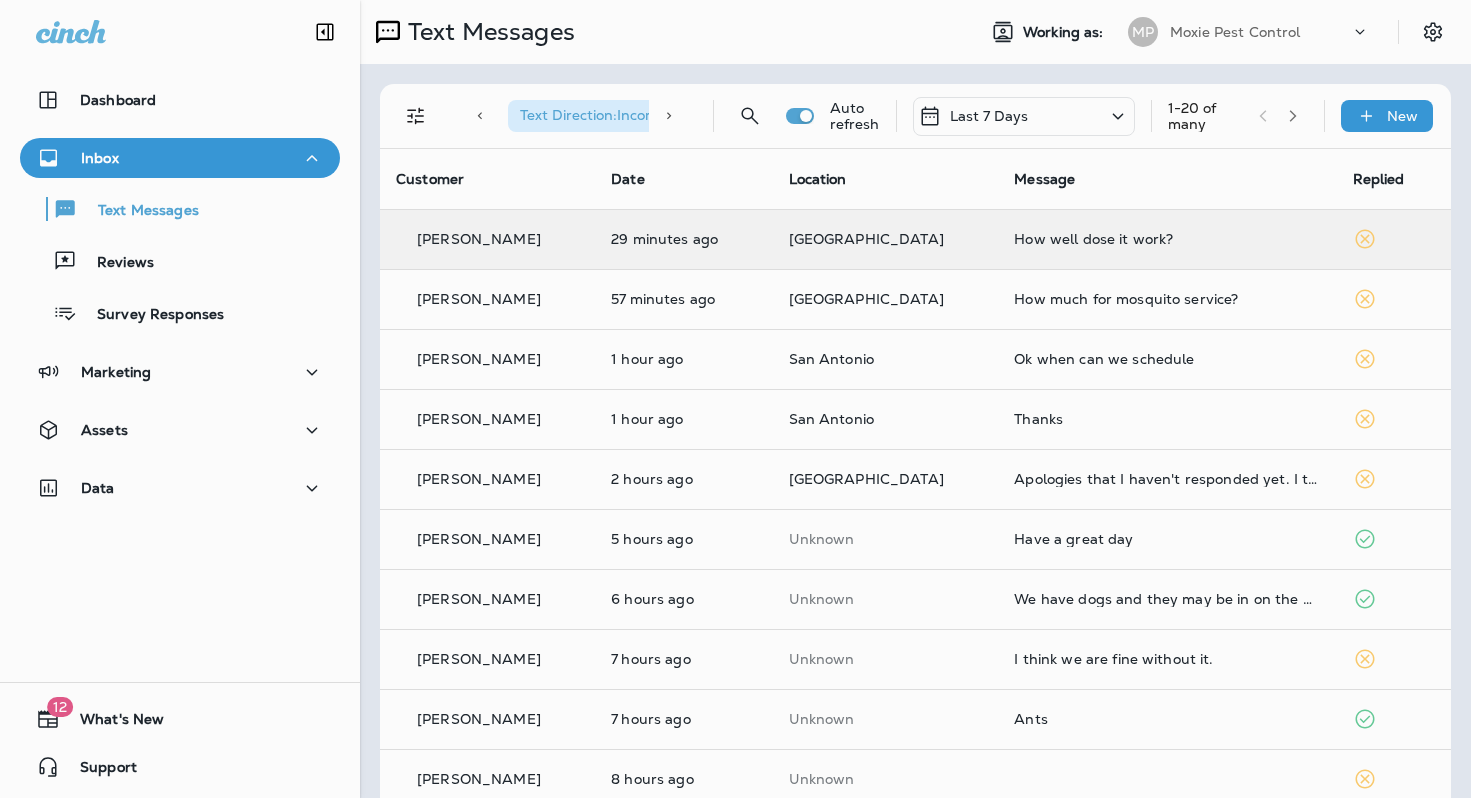 click at bounding box center (735, 399) 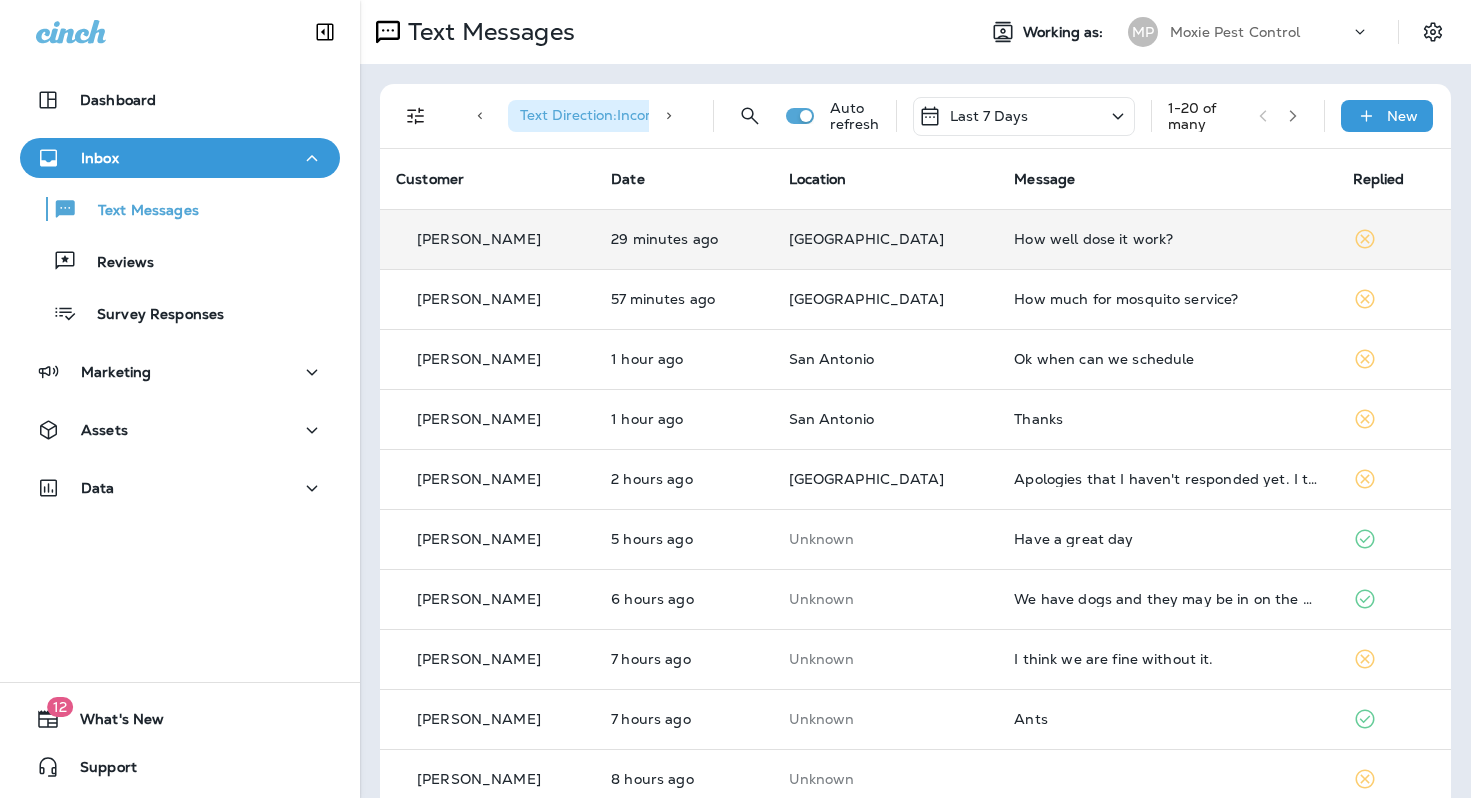 click on "How well dose it work?" at bounding box center (1167, 239) 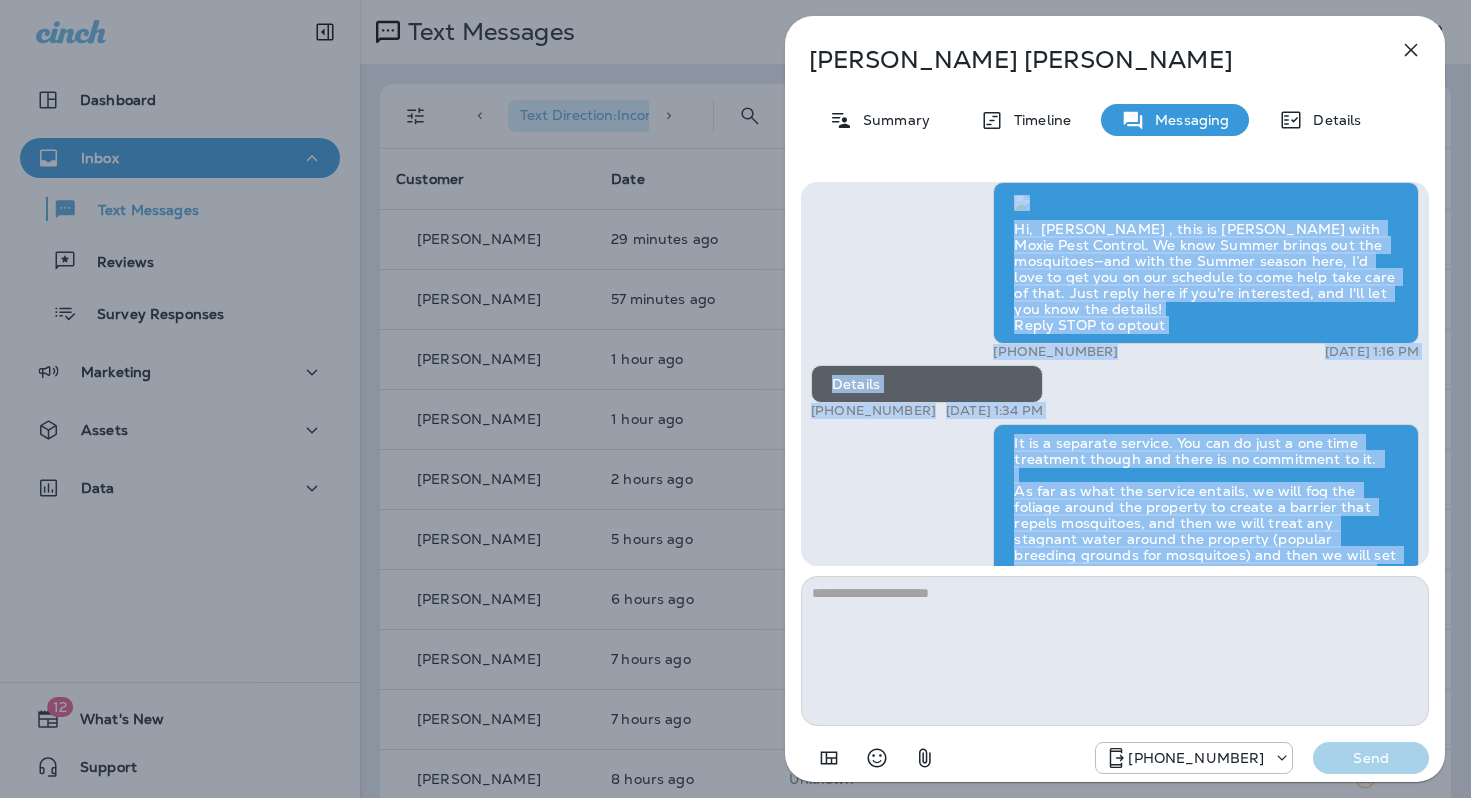 scroll, scrollTop: -291, scrollLeft: 0, axis: vertical 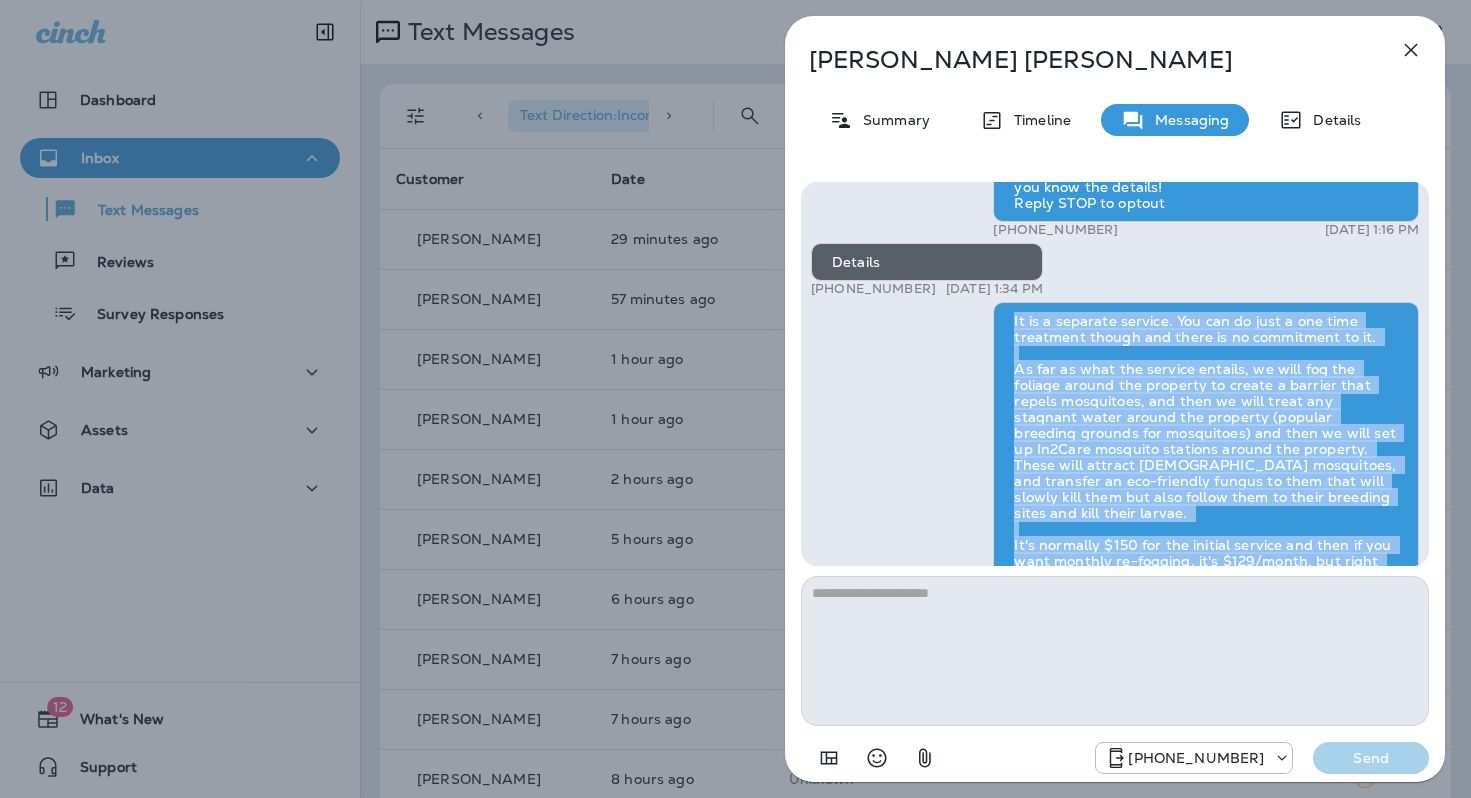 drag, startPoint x: 1396, startPoint y: 382, endPoint x: 1011, endPoint y: 359, distance: 385.6864 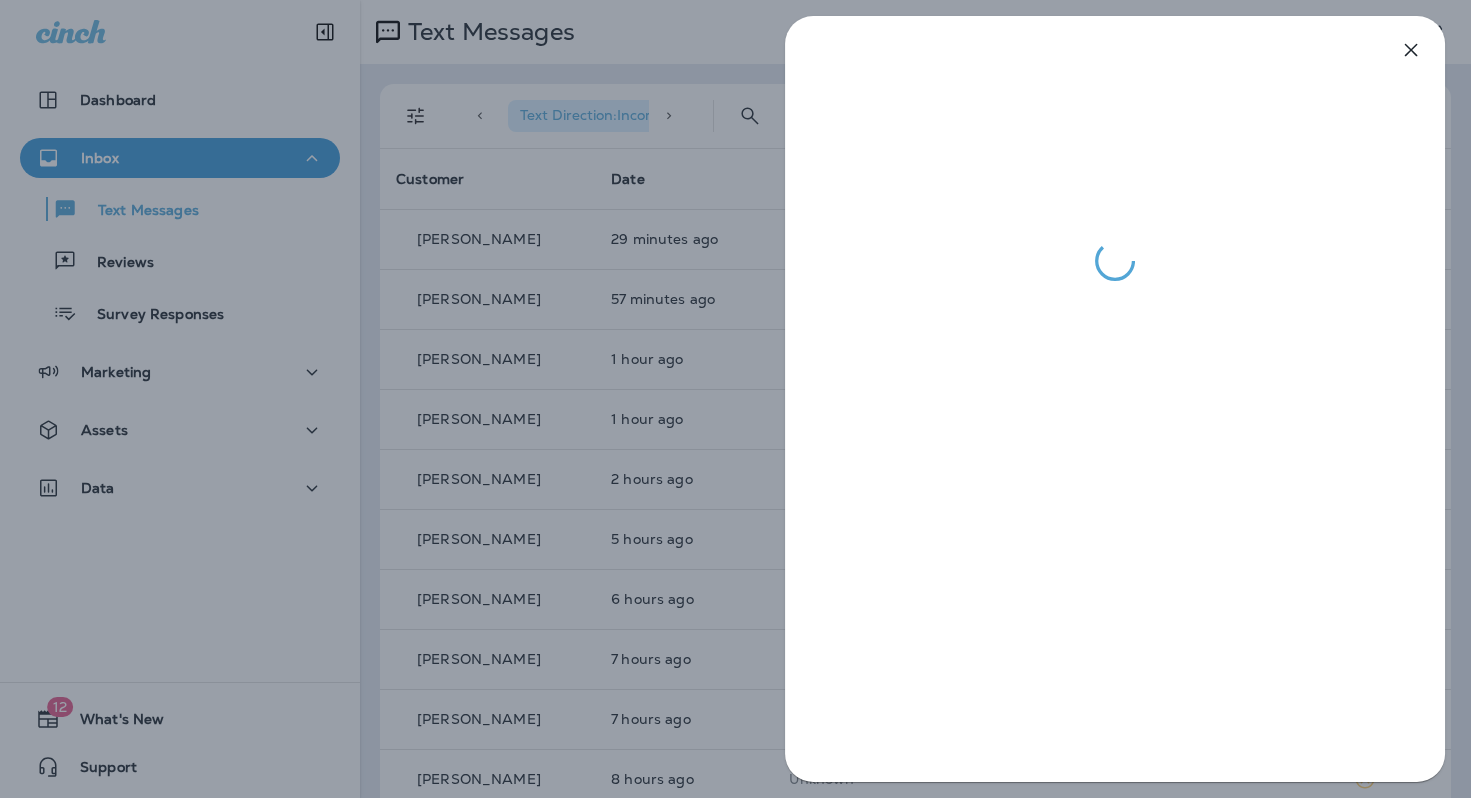 click at bounding box center (735, 399) 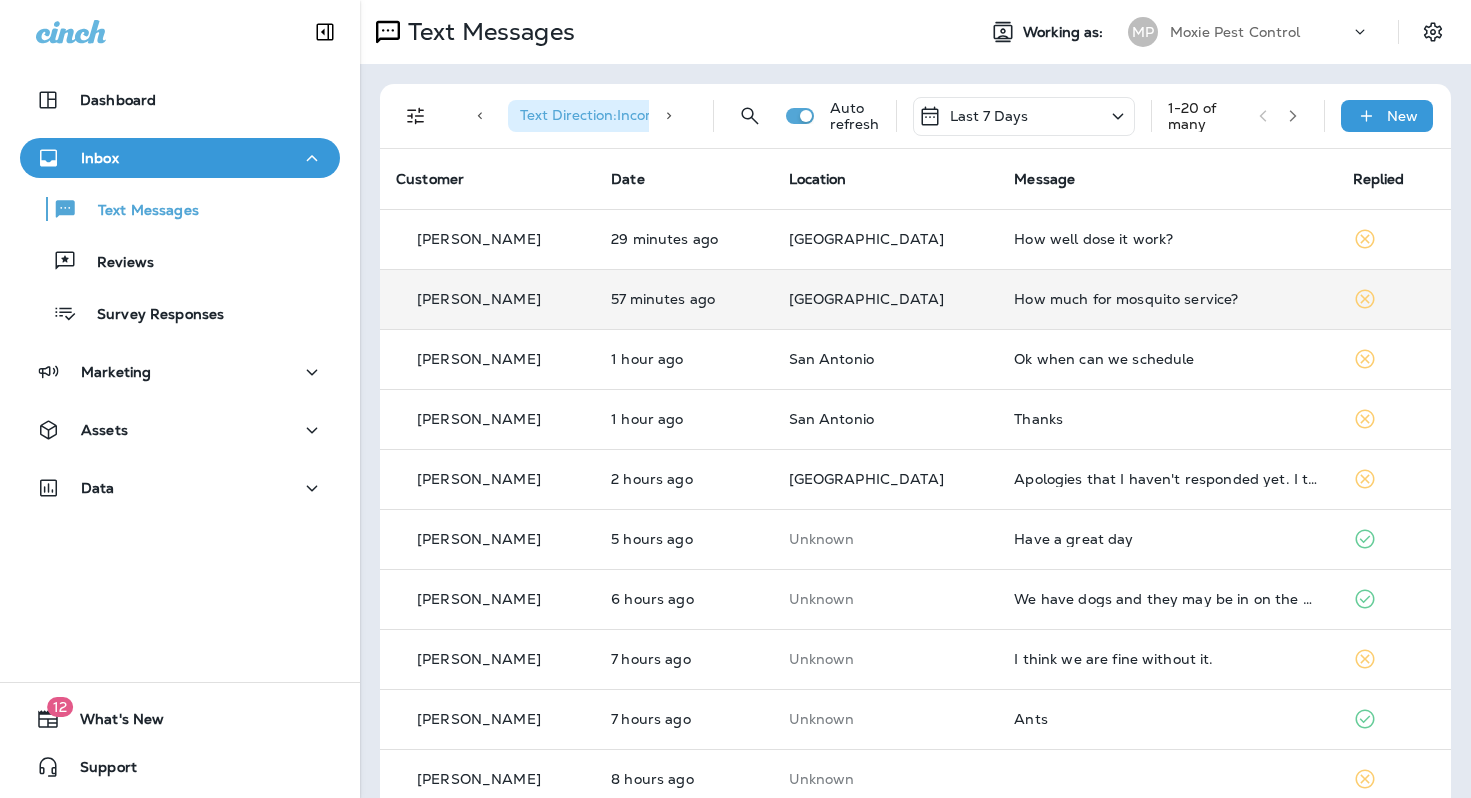click on "How much for mosquito service?" at bounding box center [1167, 299] 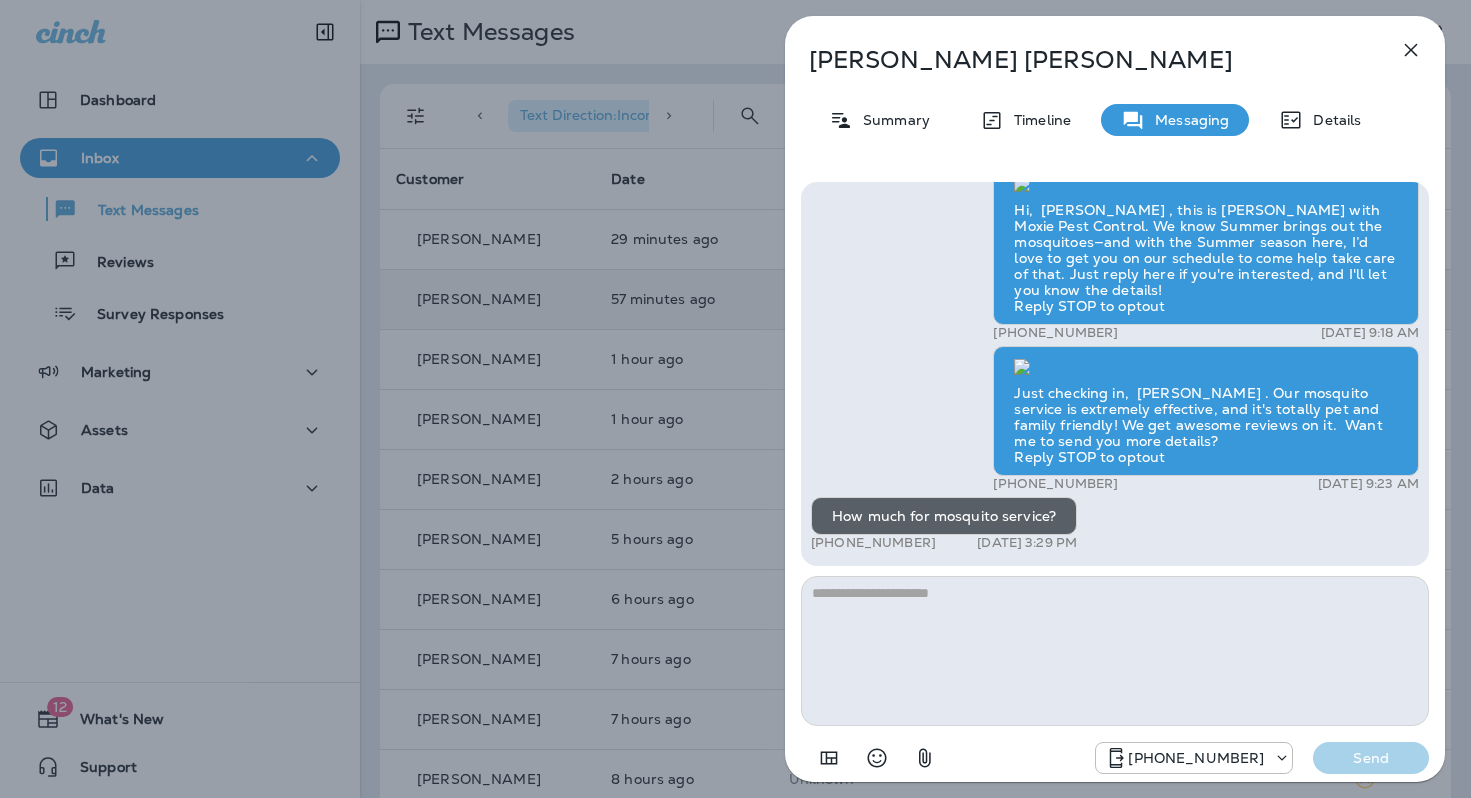 click at bounding box center (1115, 651) 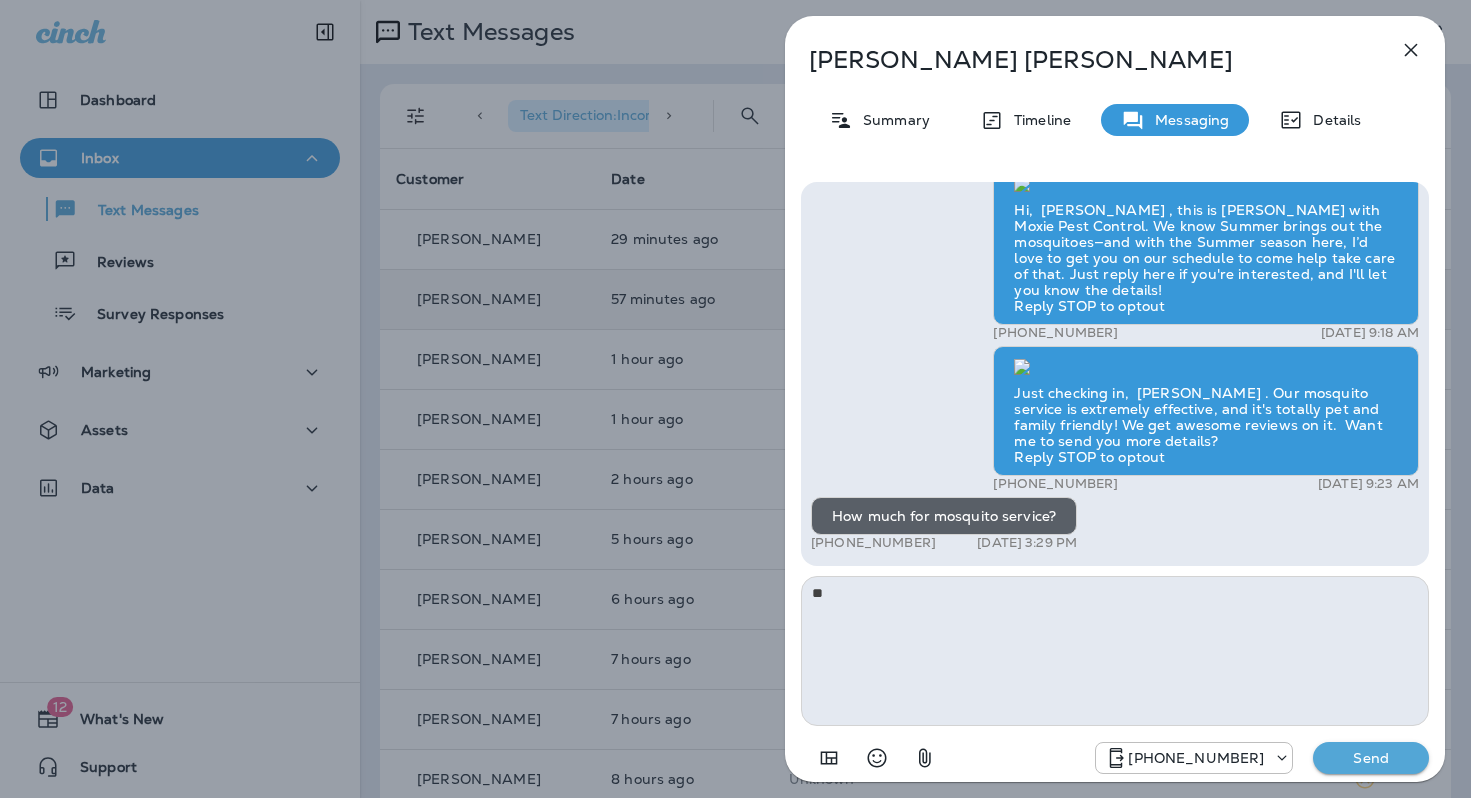 type on "*" 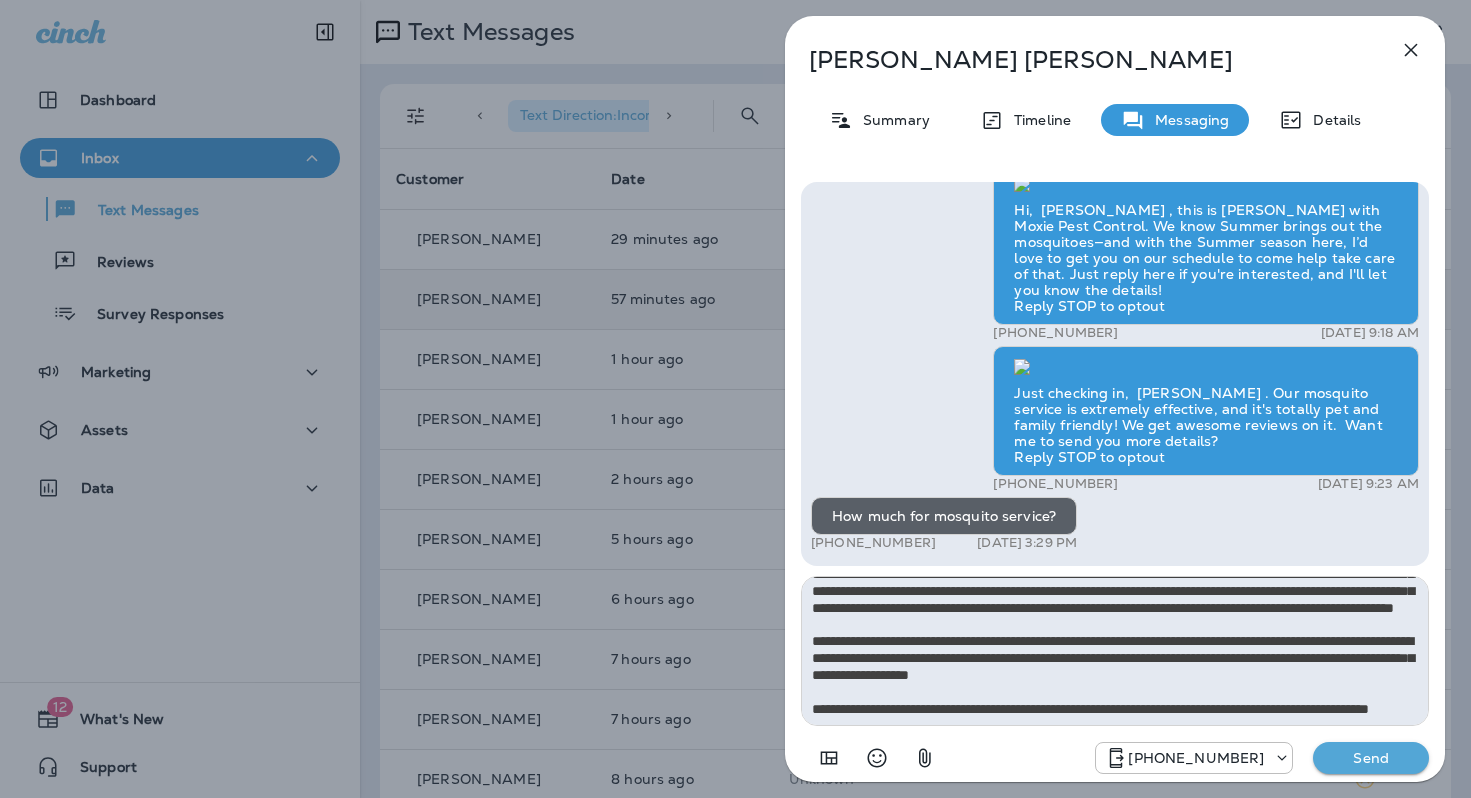 scroll, scrollTop: 0, scrollLeft: 0, axis: both 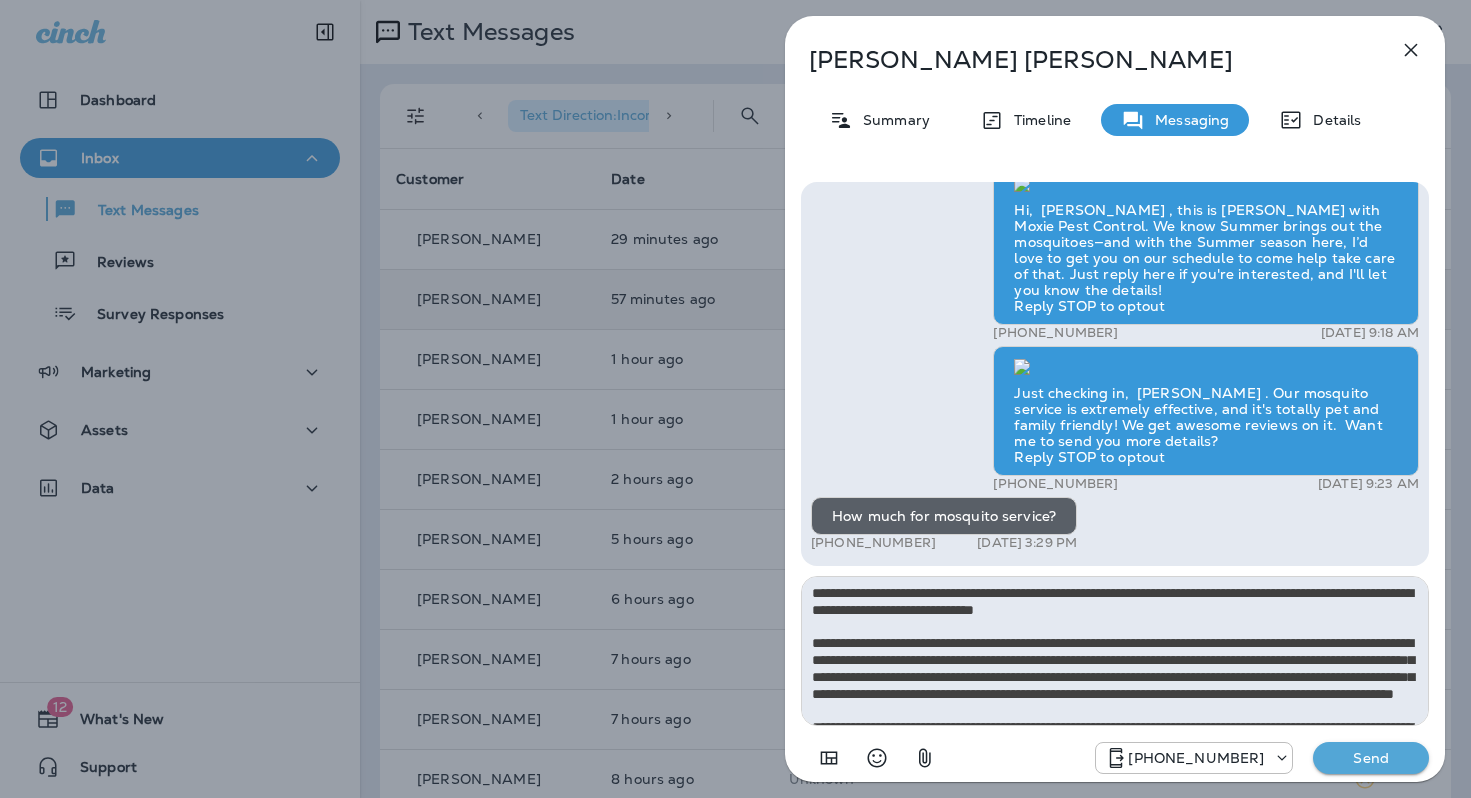 type on "**********" 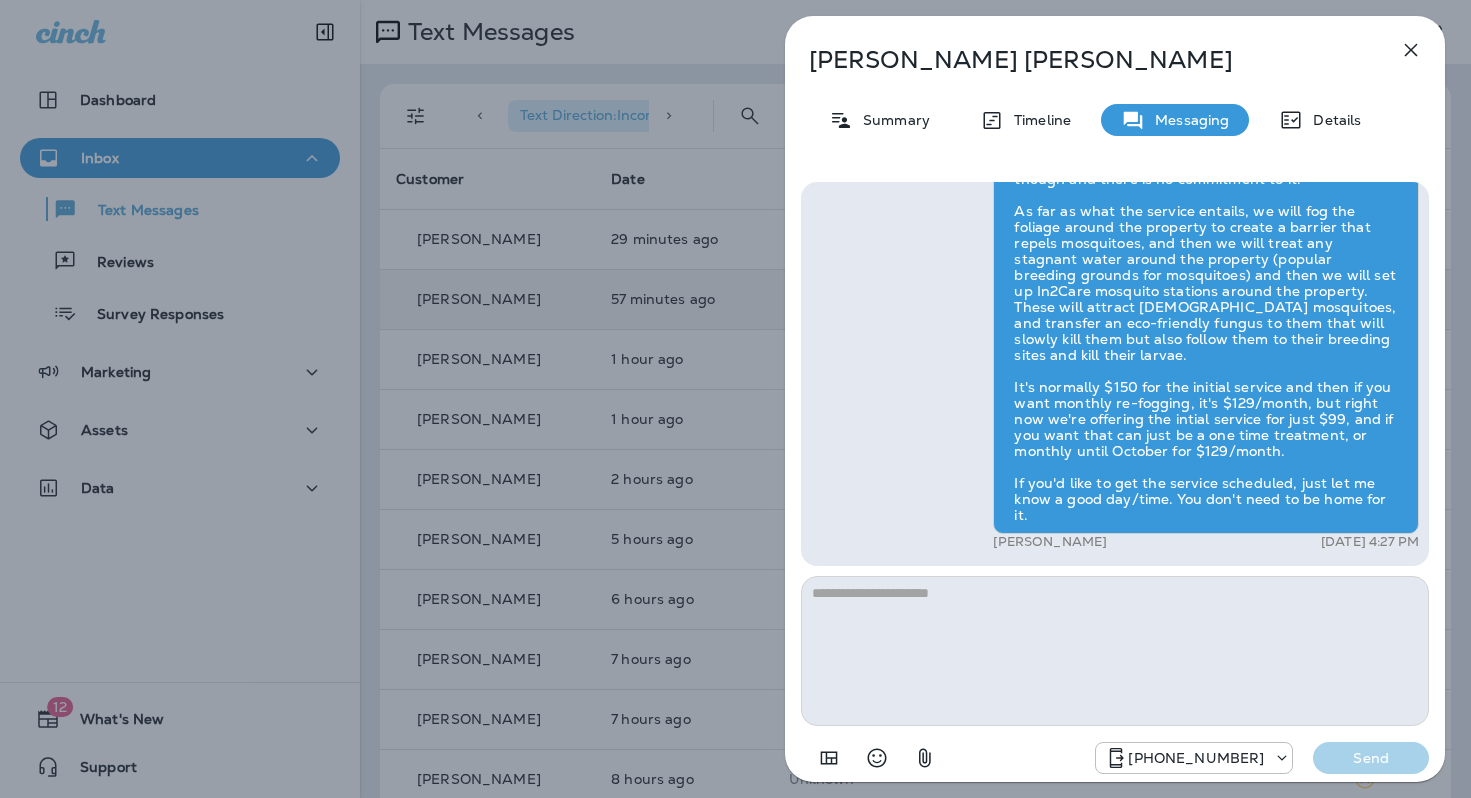 click on "Keith   Vang Summary   Timeline   Messaging   Details   Hi,  Keith , this is Cameron with Moxie Pest Control. We know Summer brings out the mosquitoes—and with the Summer season here, I’d love to get you on our schedule to come help take care of that. Just reply here if you're interested, and I'll let you know the details!
Reply STOP to optout +18174823792 Jul 4, 2025 9:18 AM Just checking in,  Keith . Our mosquito service is extremely effective, and it's totally pet and family friendly! We get awesome reviews on it.  Want me to send you more details?
Reply STOP to optout +18174823792 Jul 5, 2025 9:23 AM How much for mosquito service? +1 (612) 562-8481 Jul 10, 2025 3:29 PM   Tyler Richard Jul 10, 2025 4:27 PM +18174823792 Send" at bounding box center [735, 399] 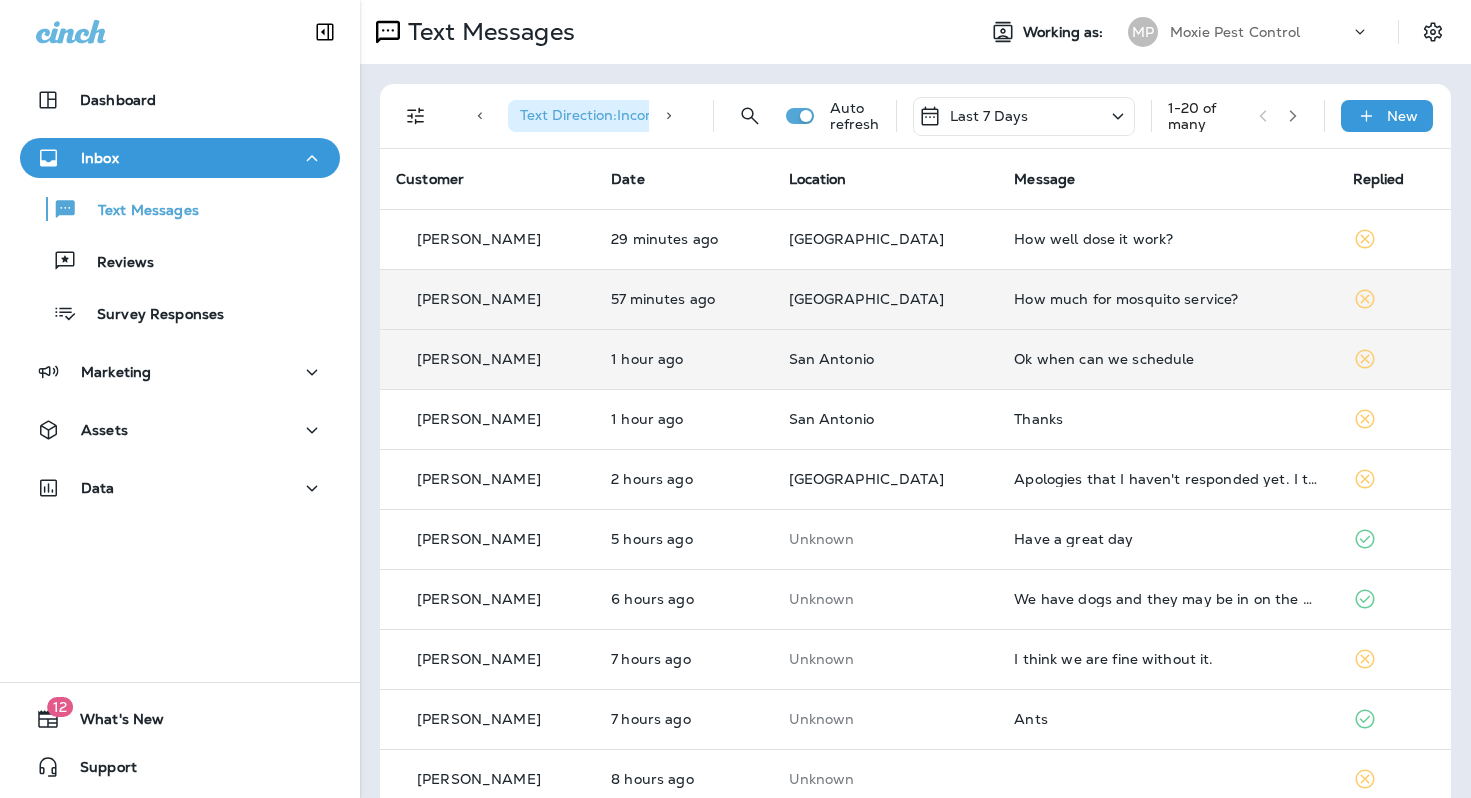 click on "Ok when can we schedule" at bounding box center [1167, 359] 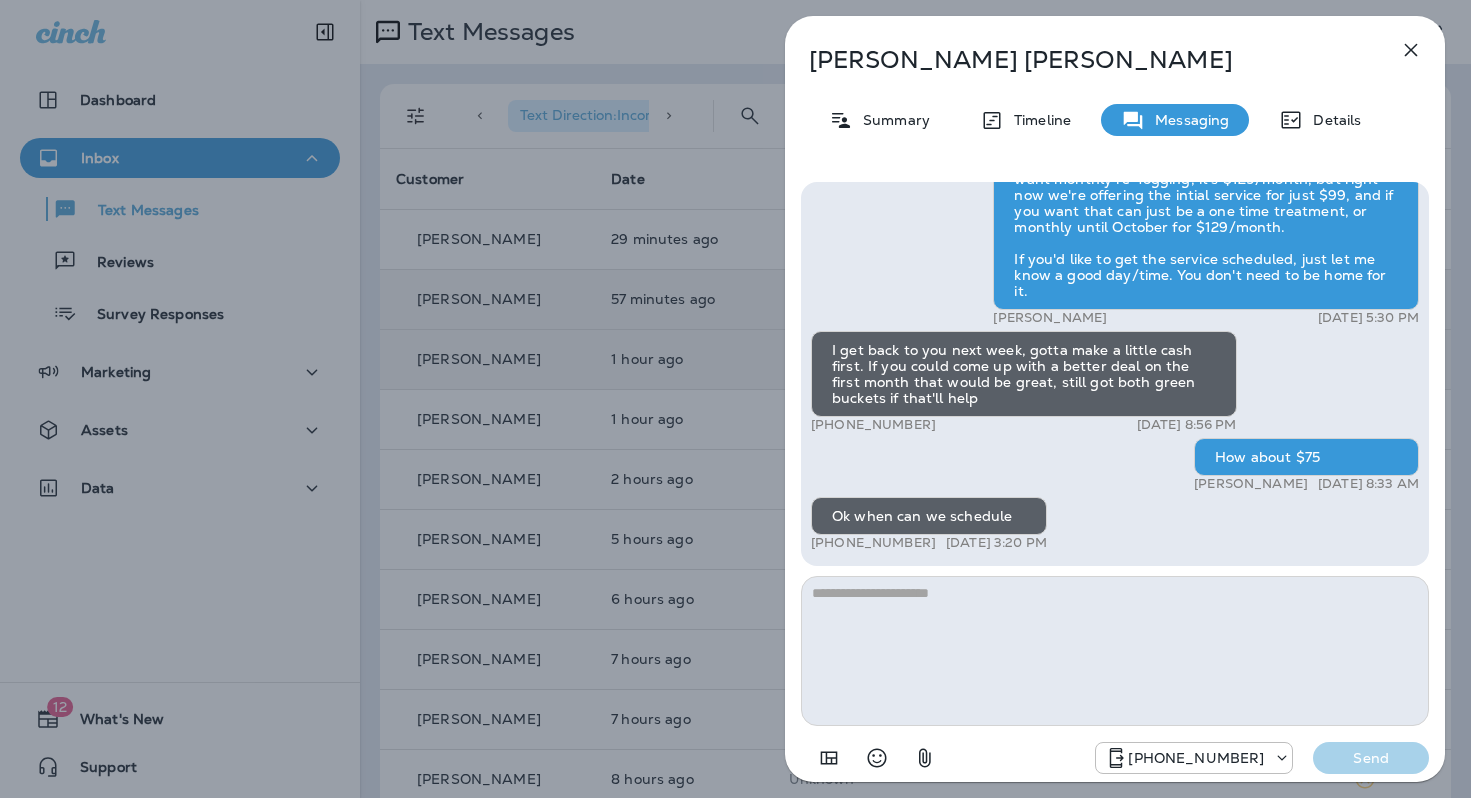drag, startPoint x: 924, startPoint y: 426, endPoint x: 824, endPoint y: 430, distance: 100.07997 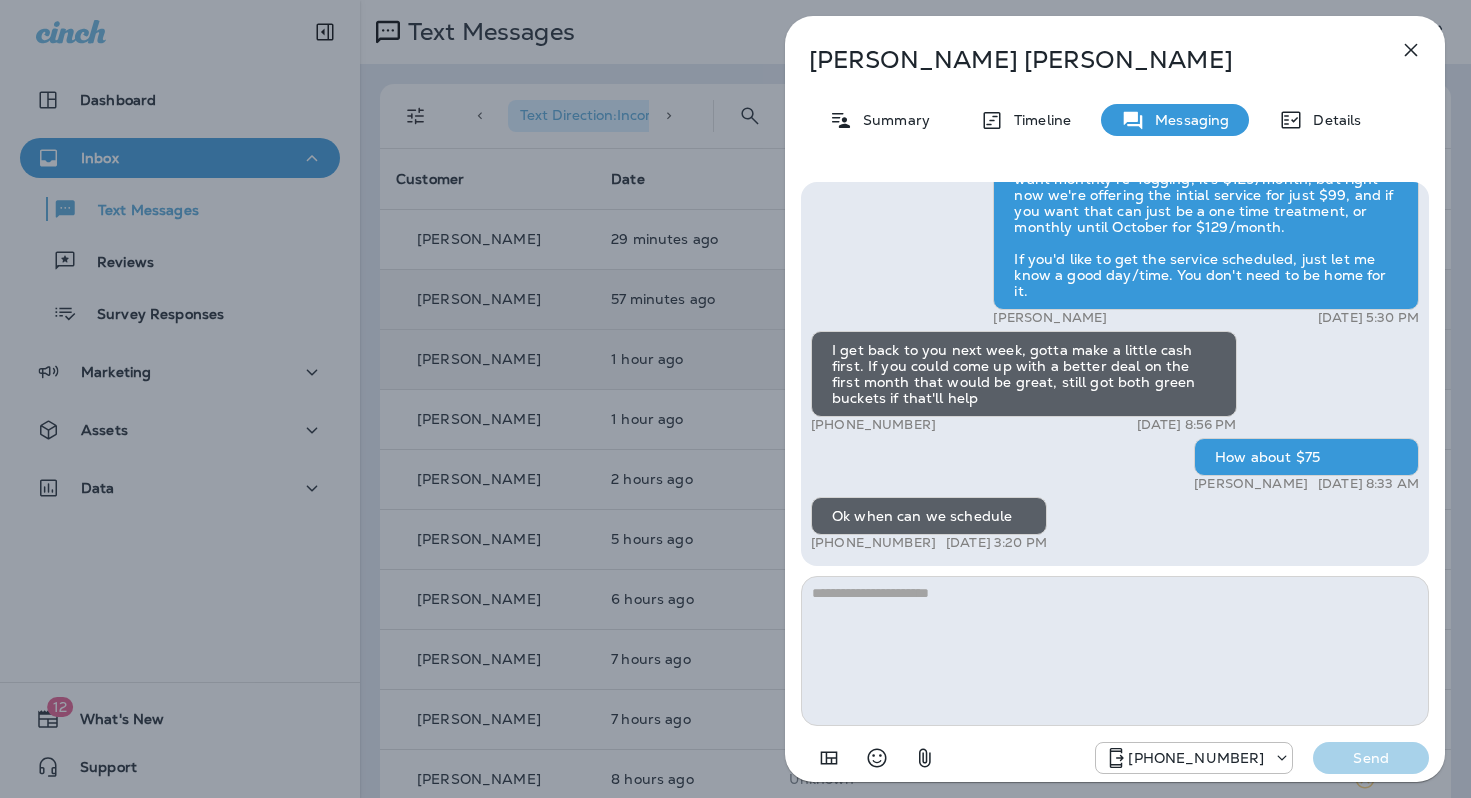 click on "Rick   Ramoz Summary   Timeline   Messaging   Details   Hi,  Rick , this is Cameron with Moxie Pest Control. We know Summer brings out the mosquitoes—and with the Summer season here, I’d love to get you on our schedule to come help take care of that. Just reply here if you're interested, and I'll let you know the details!
Reply STOP to optout +18174823792 Jun 25, 2025 1:15 PM Tell me about it +1 (210) 773-1635 Jul 9, 2025 4:49 PM Tyler Richard Jul 9, 2025 5:30 PM I get back to you next week, gotta make a little cash first. If you could come up with a better deal on the first month that would be great, still got both green buckets if that'll help +1 (210) 773-1635 Jul 9, 2025 8:56 PM How about $75 Tyler Richard Jul 10, 2025 8:33 AM Ok when can we schedule +1 (210) 773-1635 Jul 10, 2025 3:20 PM +18174823792 Send" at bounding box center (735, 399) 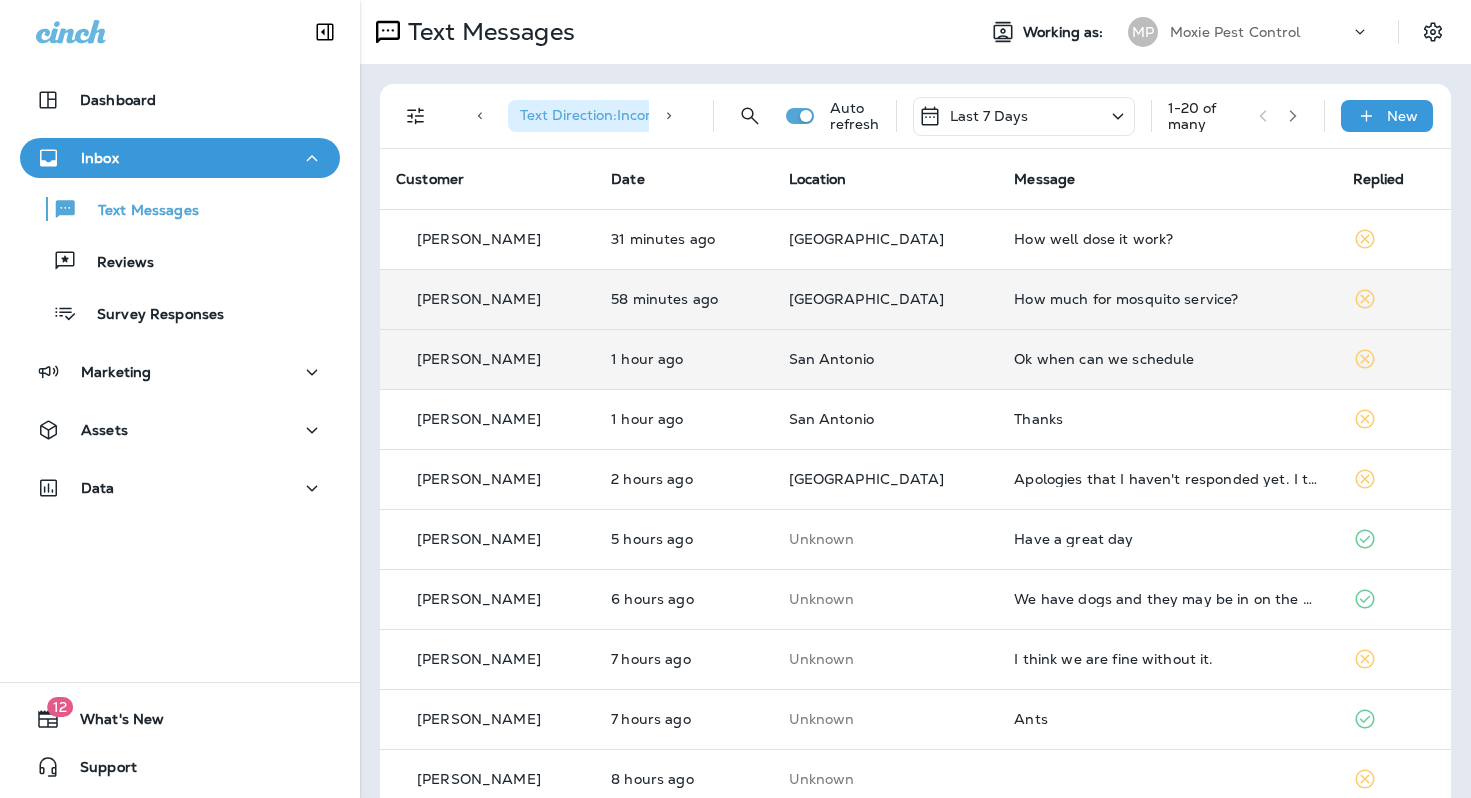 click on "Ok when can we schedule" at bounding box center [1167, 359] 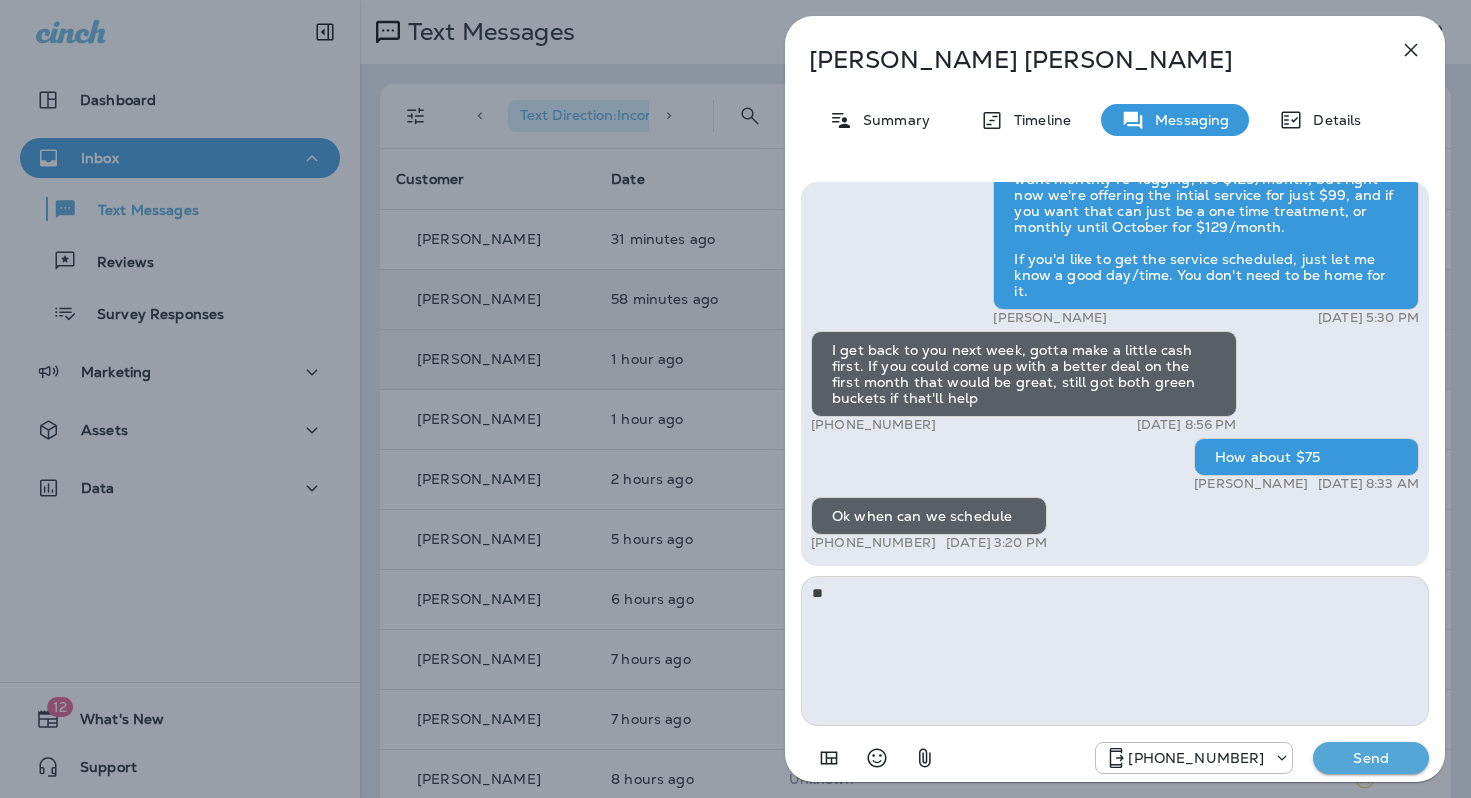 type on "*" 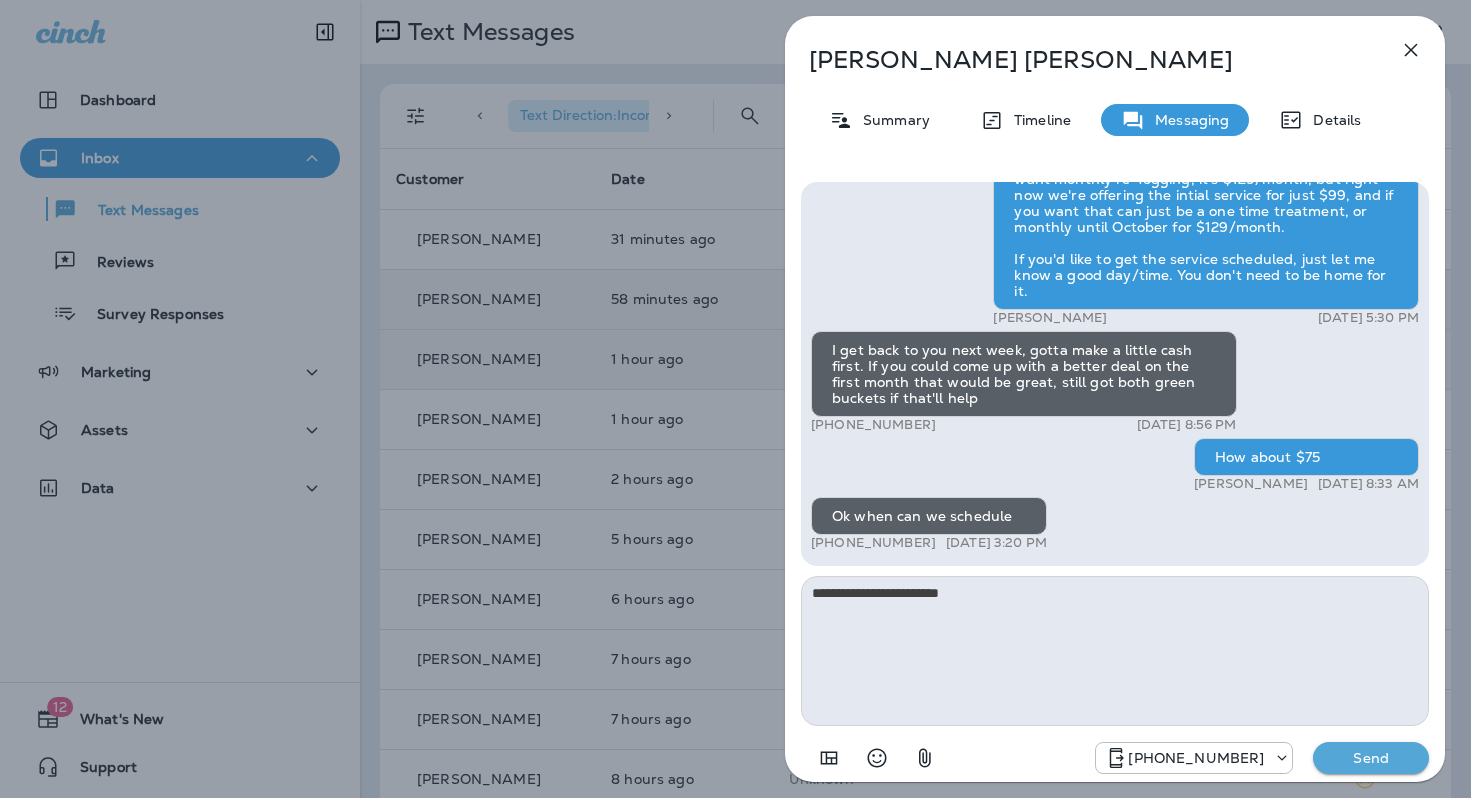 type on "**********" 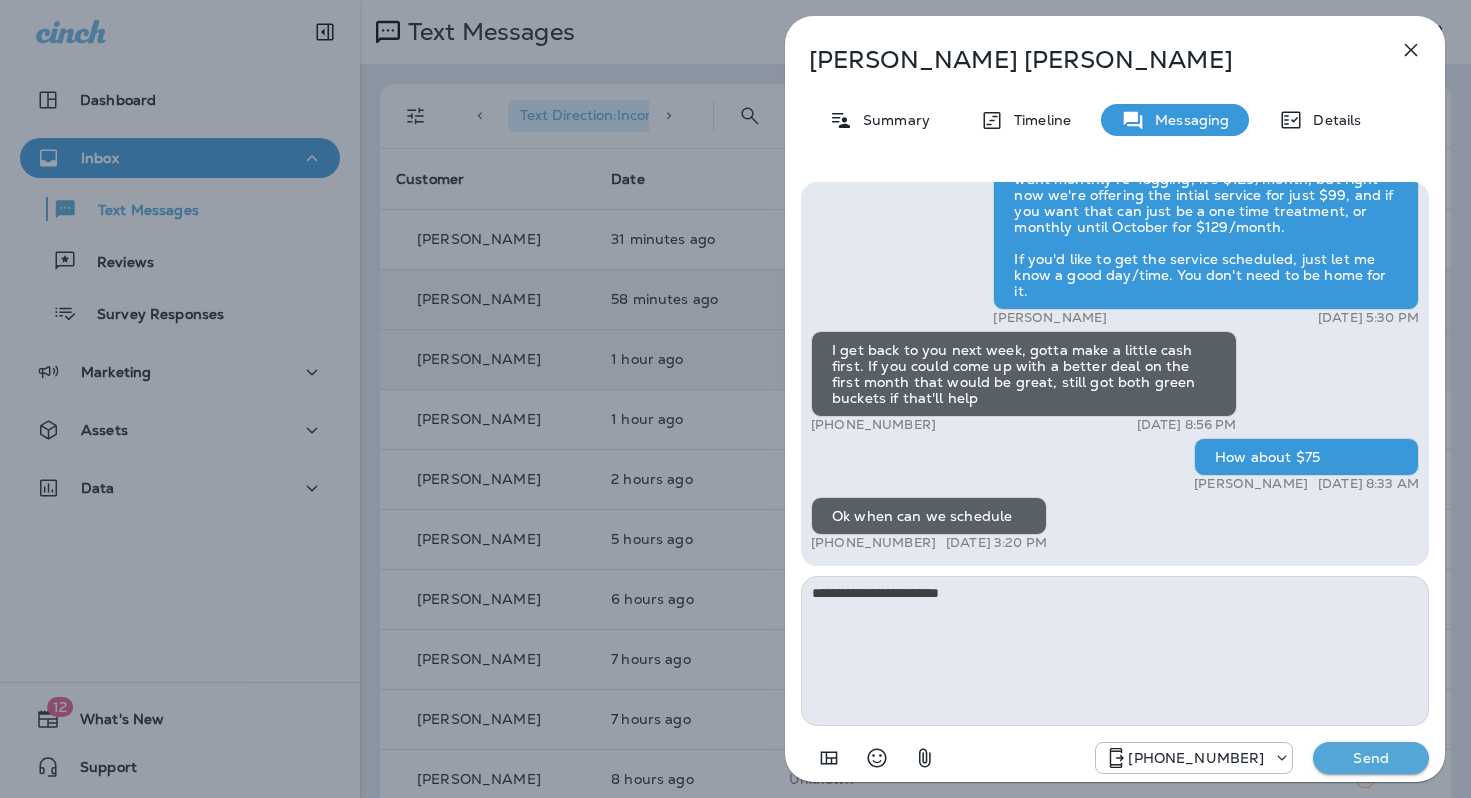 type 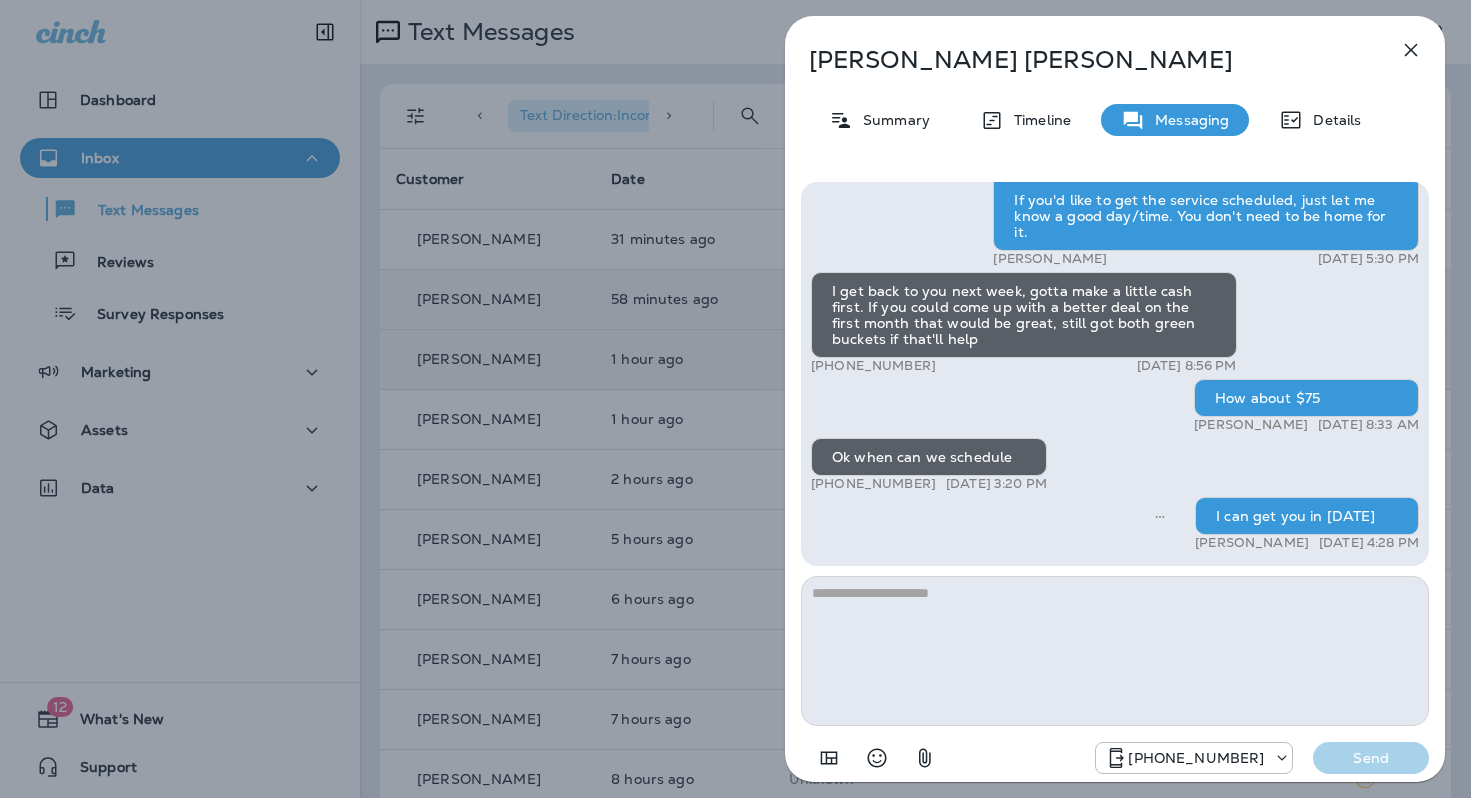 click on "Rick   Ramoz Summary   Timeline   Messaging   Details   Hi,  Rick , this is Cameron with Moxie Pest Control. We know Summer brings out the mosquitoes—and with the Summer season here, I’d love to get you on our schedule to come help take care of that. Just reply here if you're interested, and I'll let you know the details!
Reply STOP to optout +18174823792 Jun 25, 2025 1:15 PM Tell me about it +1 (210) 773-1635 Jul 9, 2025 4:49 PM Tyler Richard Jul 9, 2025 5:30 PM I get back to you next week, gotta make a little cash first. If you could come up with a better deal on the first month that would be great, still got both green buckets if that'll help +1 (210) 773-1635 Jul 9, 2025 8:56 PM How about $75 Tyler Richard Jul 10, 2025 8:33 AM Ok when can we schedule +1 (210) 773-1635 Jul 10, 2025 3:20 PM   I can get you in tomorrow Tyler Richard Jul 10, 2025 4:28 PM +18174823792 Send" at bounding box center [735, 399] 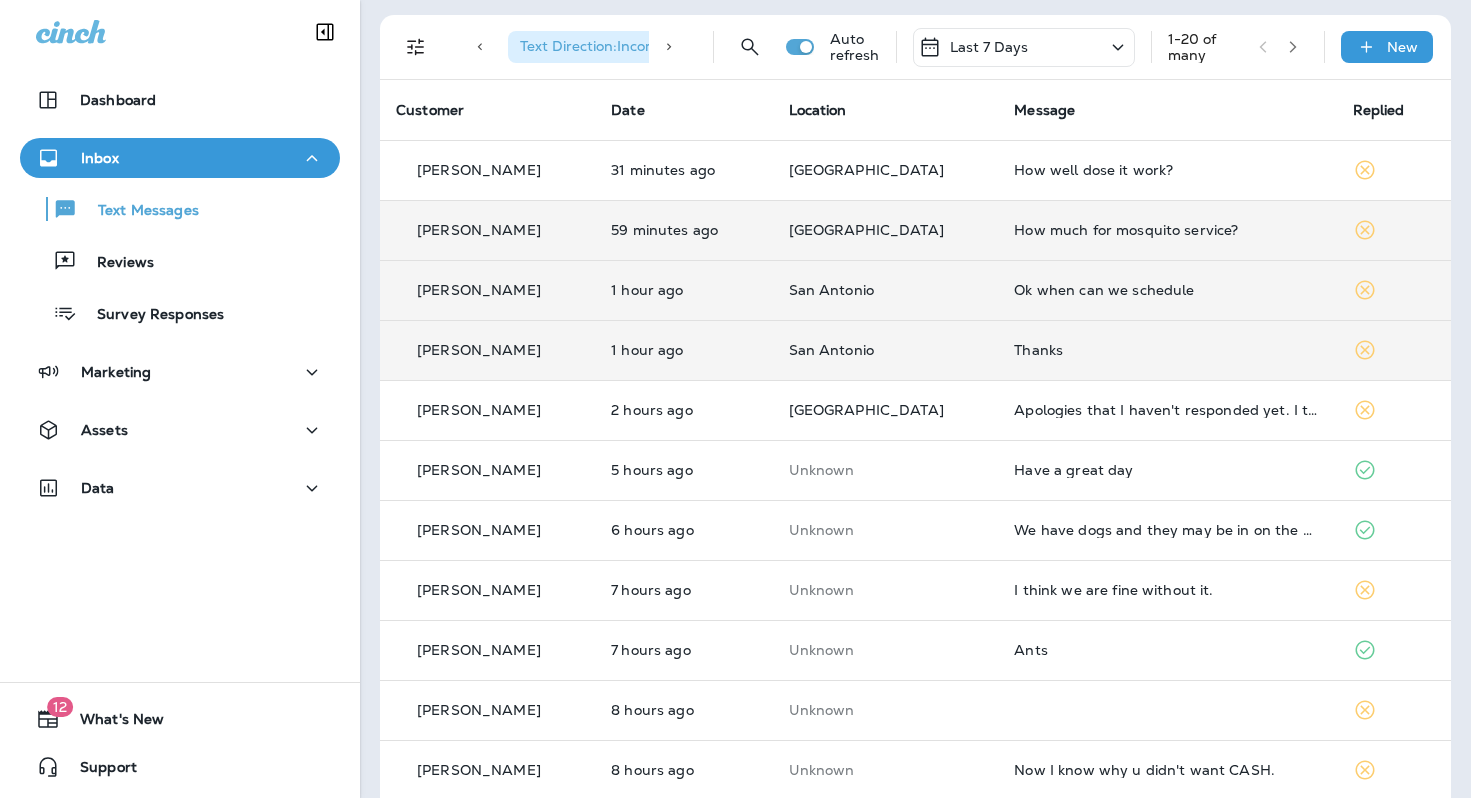 scroll, scrollTop: 156, scrollLeft: 0, axis: vertical 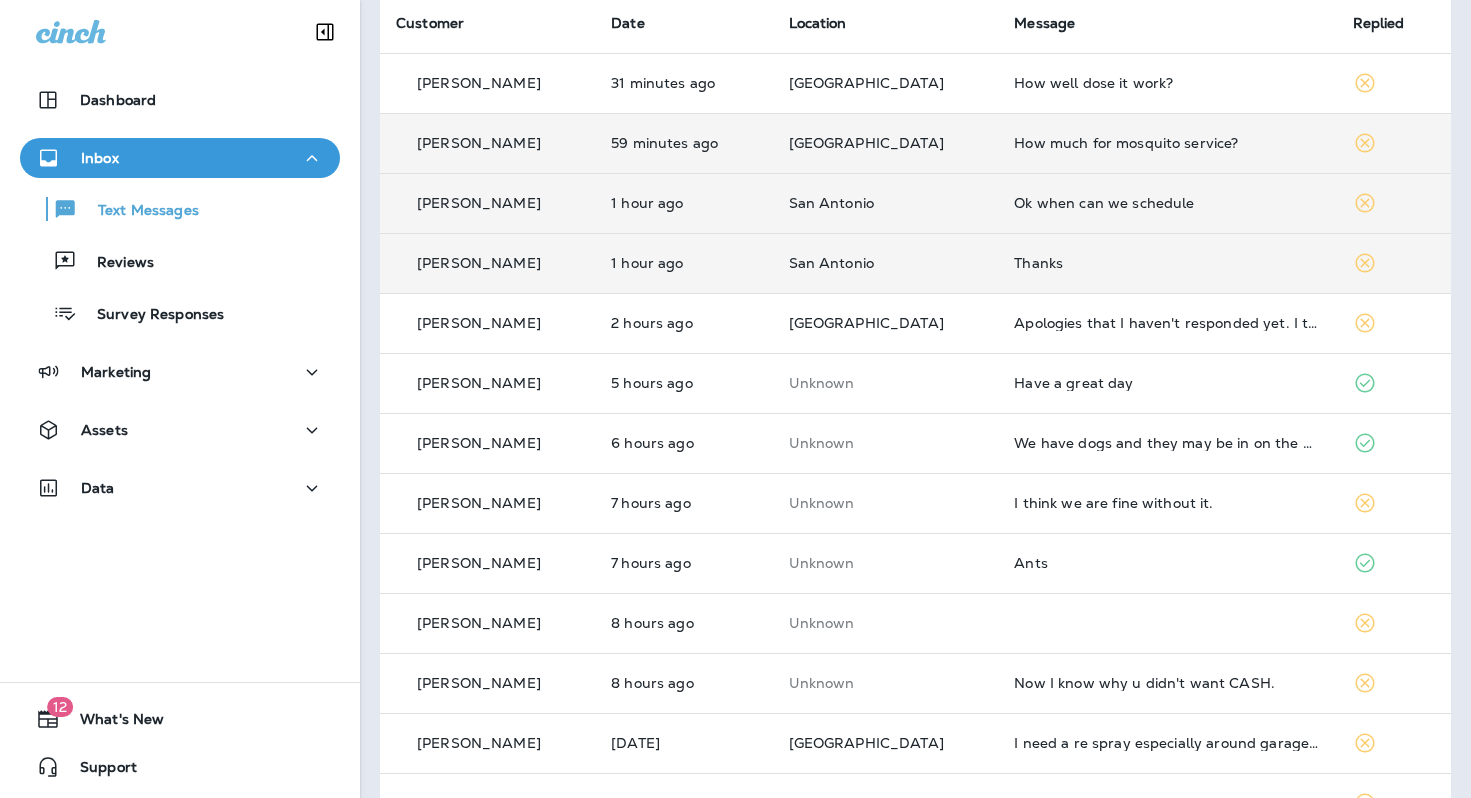 click on "Thanks" at bounding box center (1167, 263) 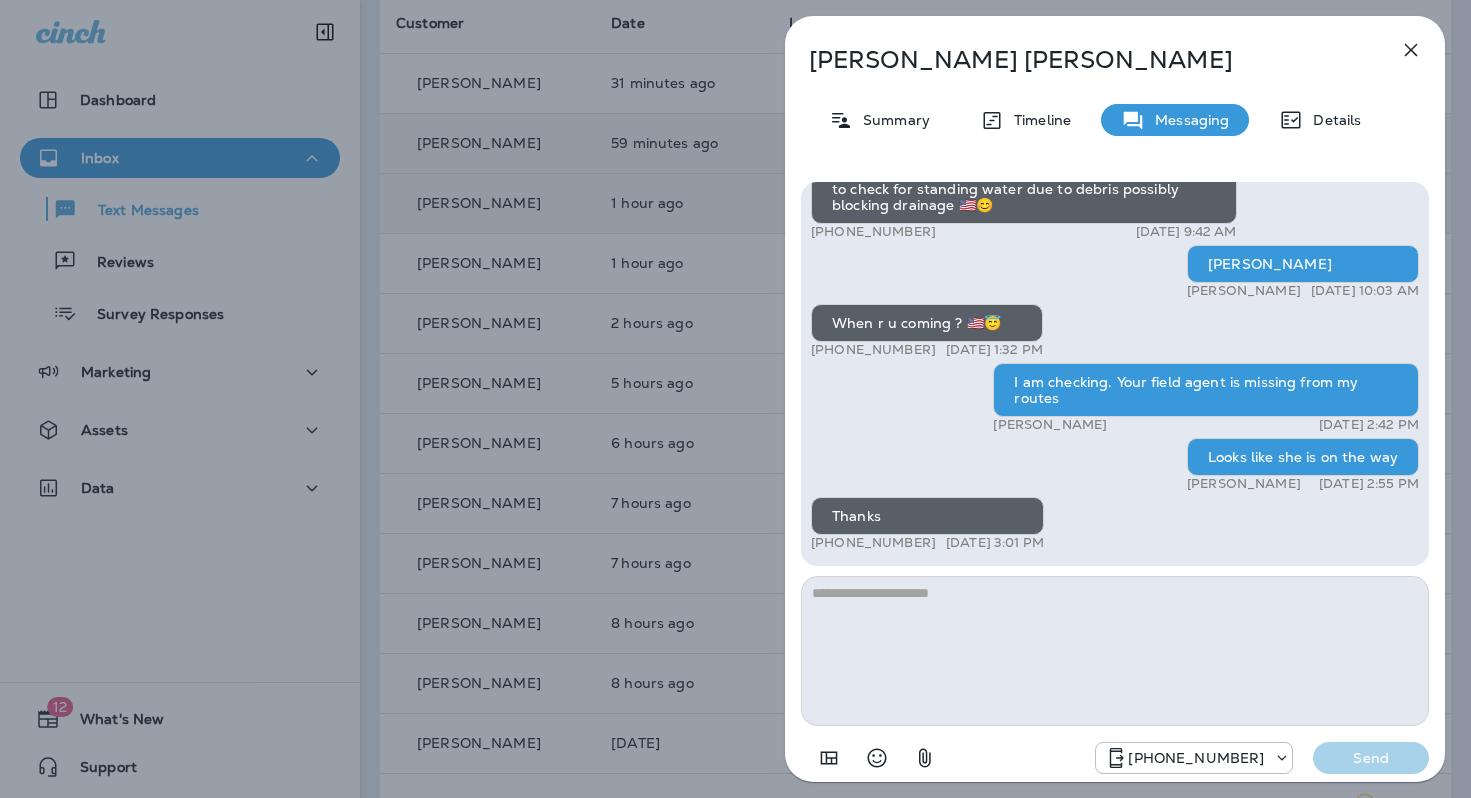 click 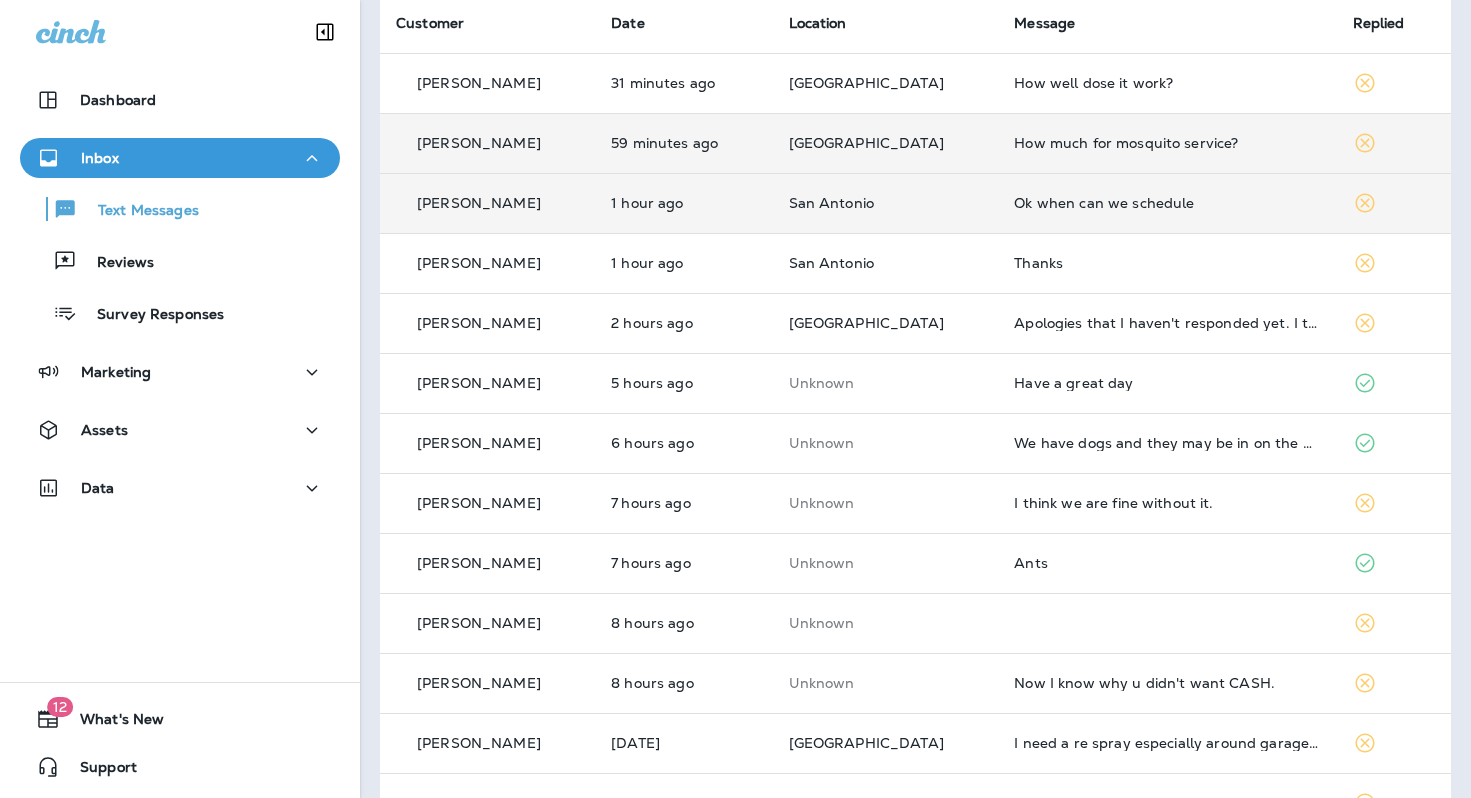 click on "Ok when can we schedule" at bounding box center (1167, 203) 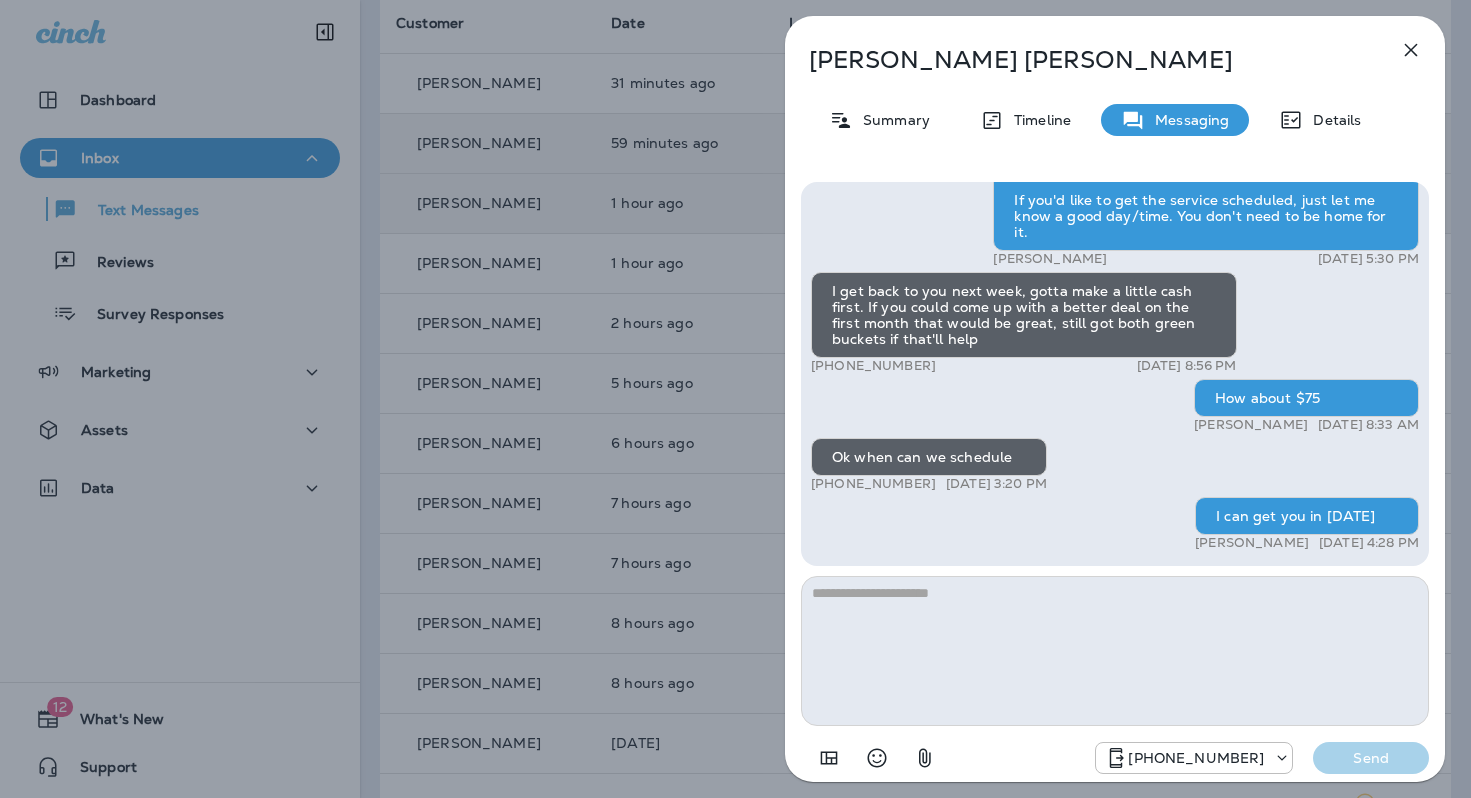 click 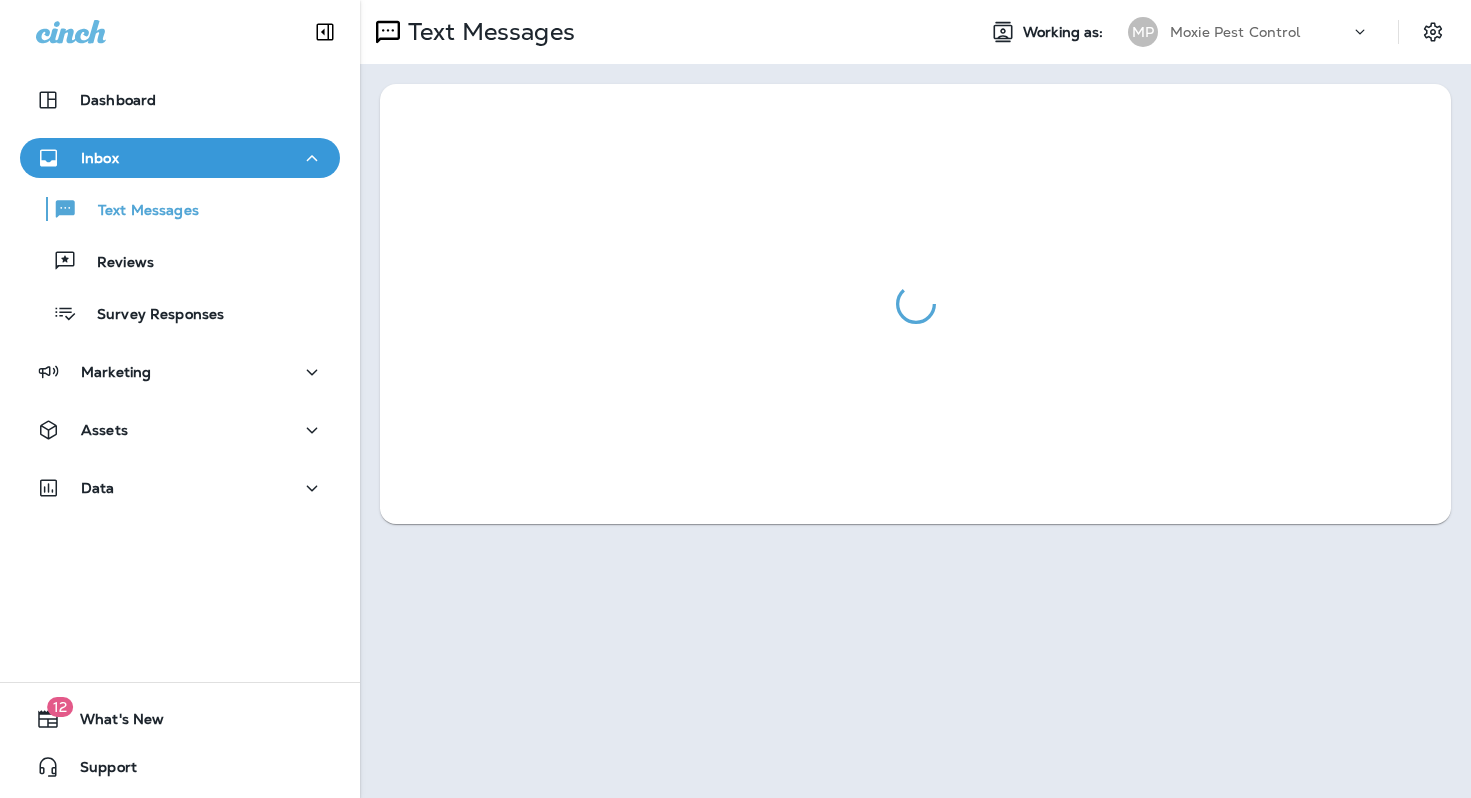 scroll, scrollTop: 0, scrollLeft: 0, axis: both 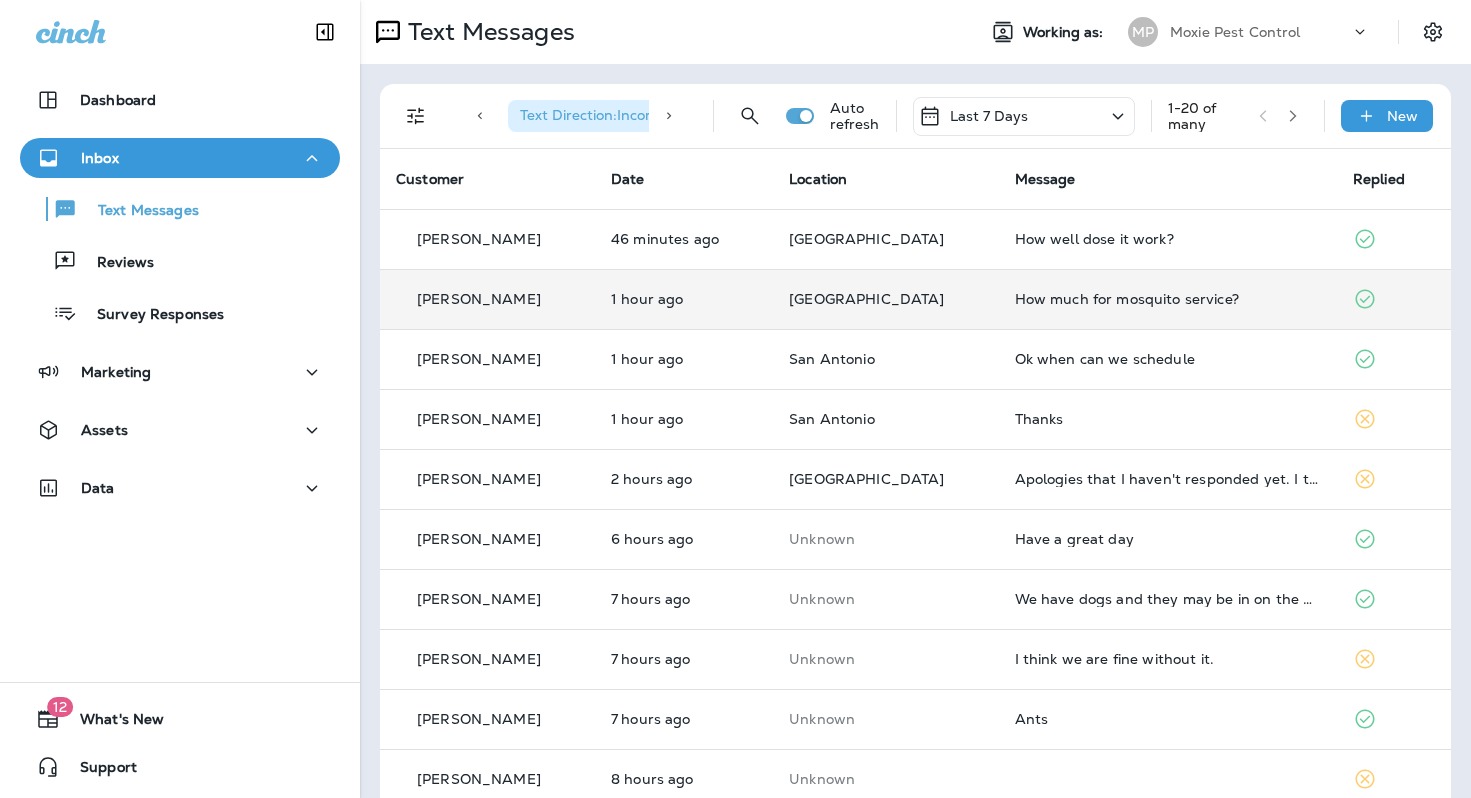click on "How much for mosquito service?" at bounding box center (1168, 299) 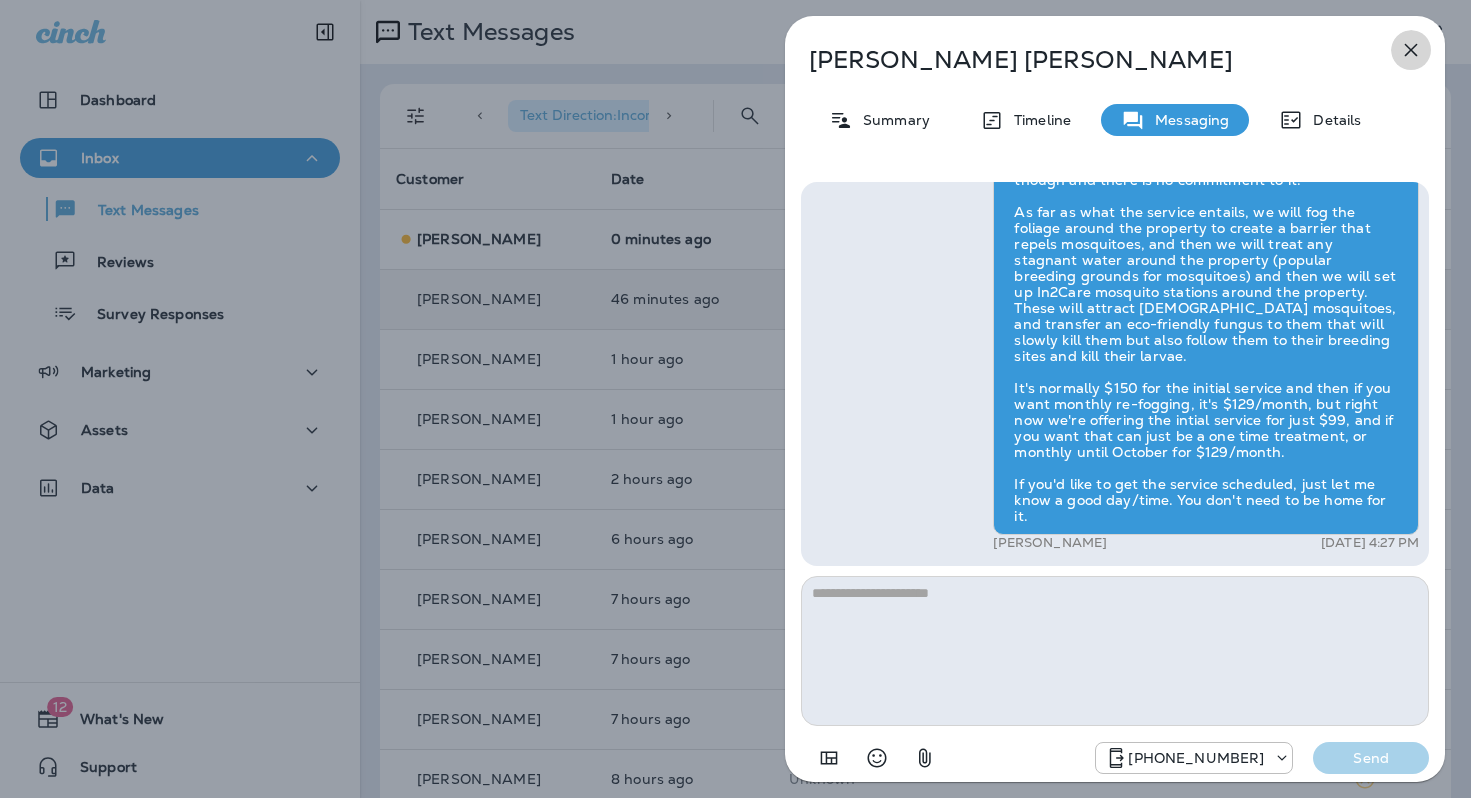 click 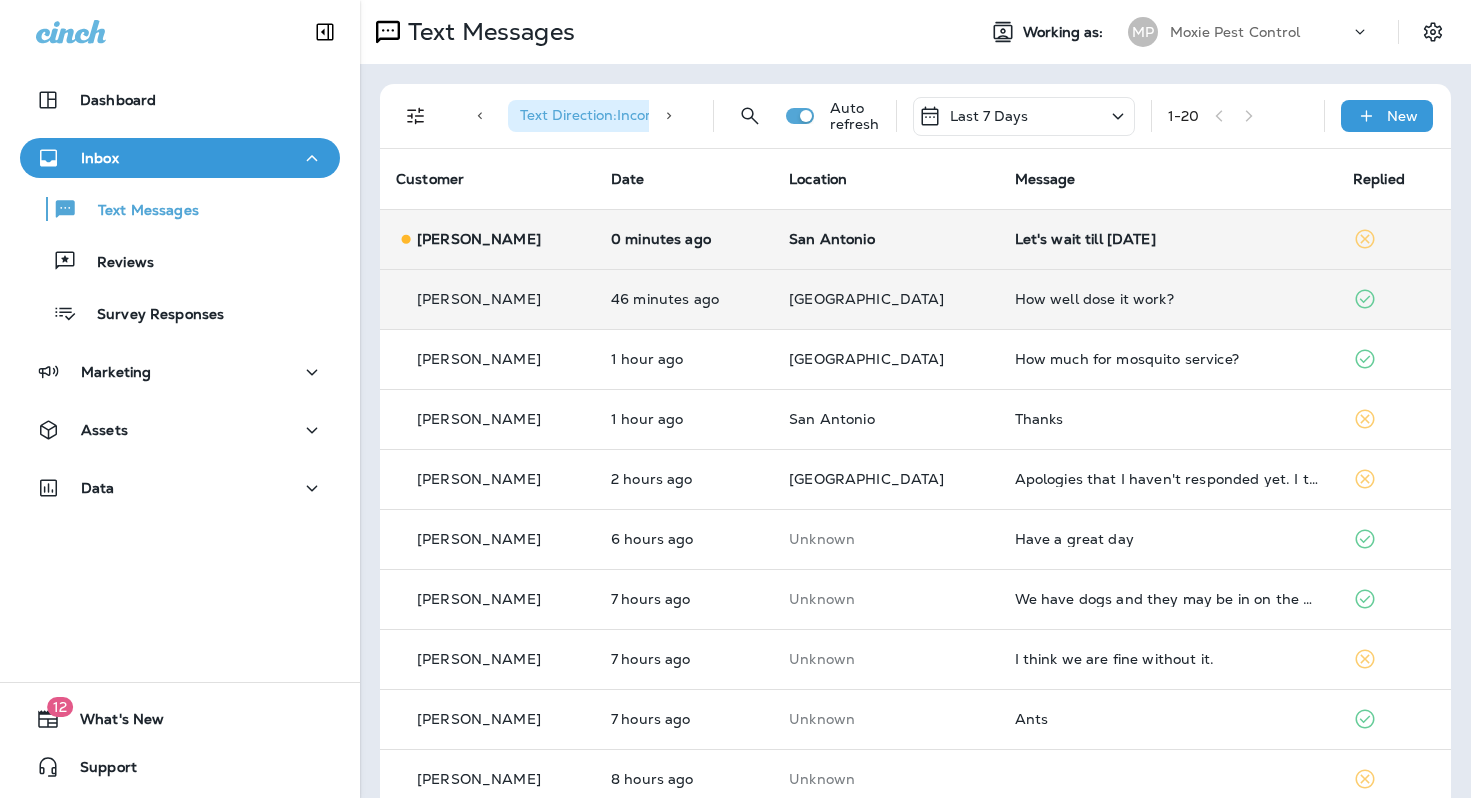 click on "Let's wait till tuesday" at bounding box center [1168, 239] 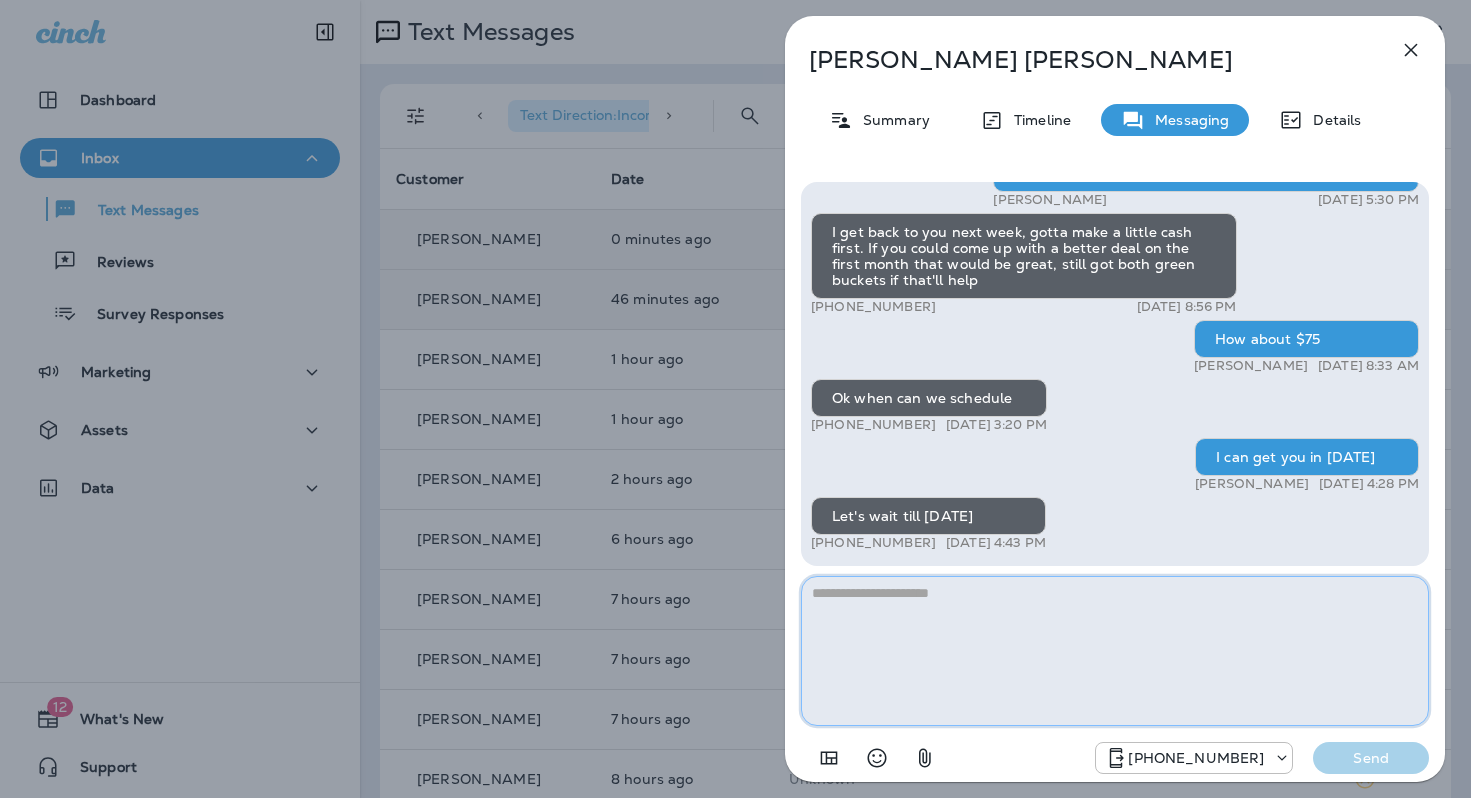 click at bounding box center [1115, 651] 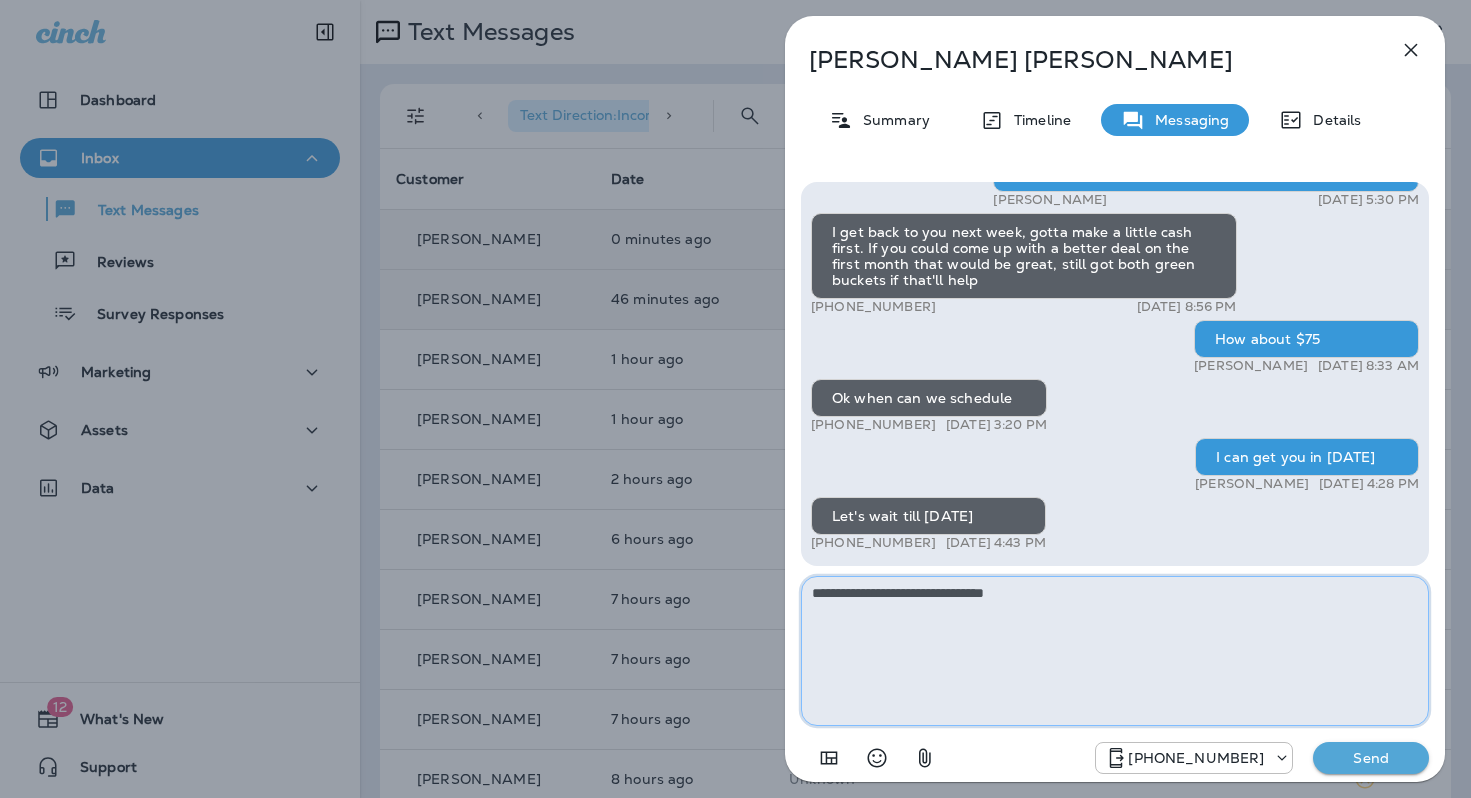 type on "**********" 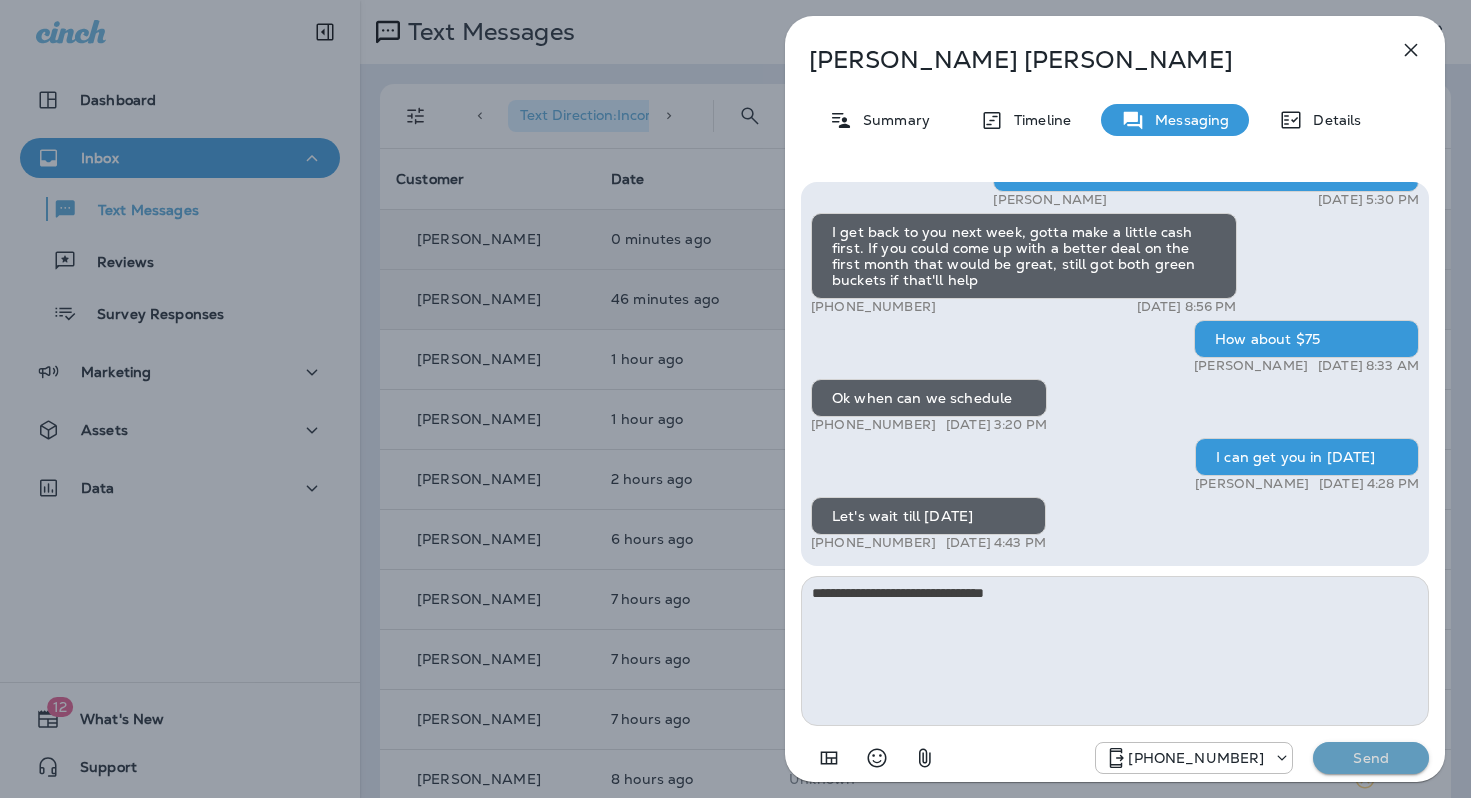click on "Send" at bounding box center [1371, 758] 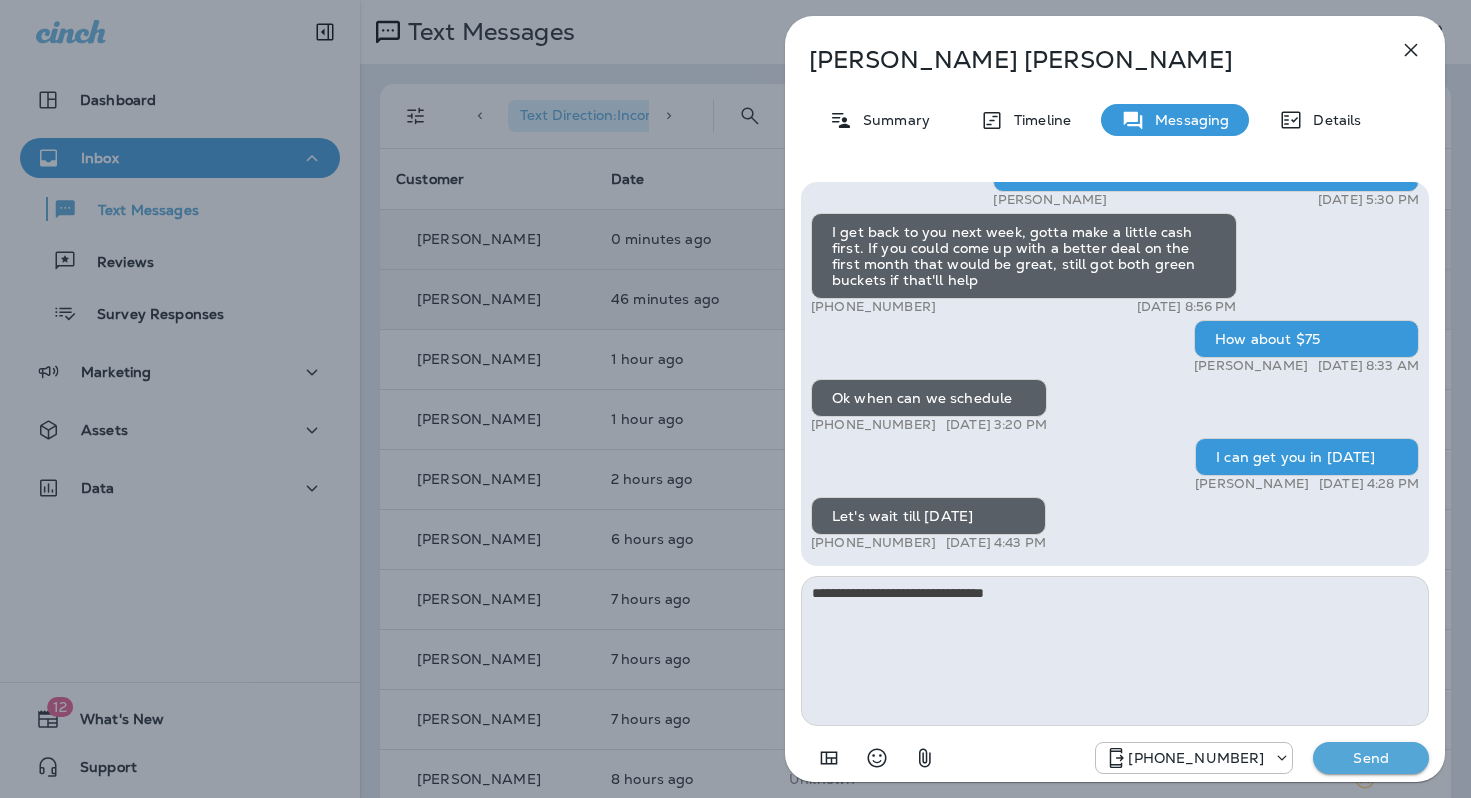 type 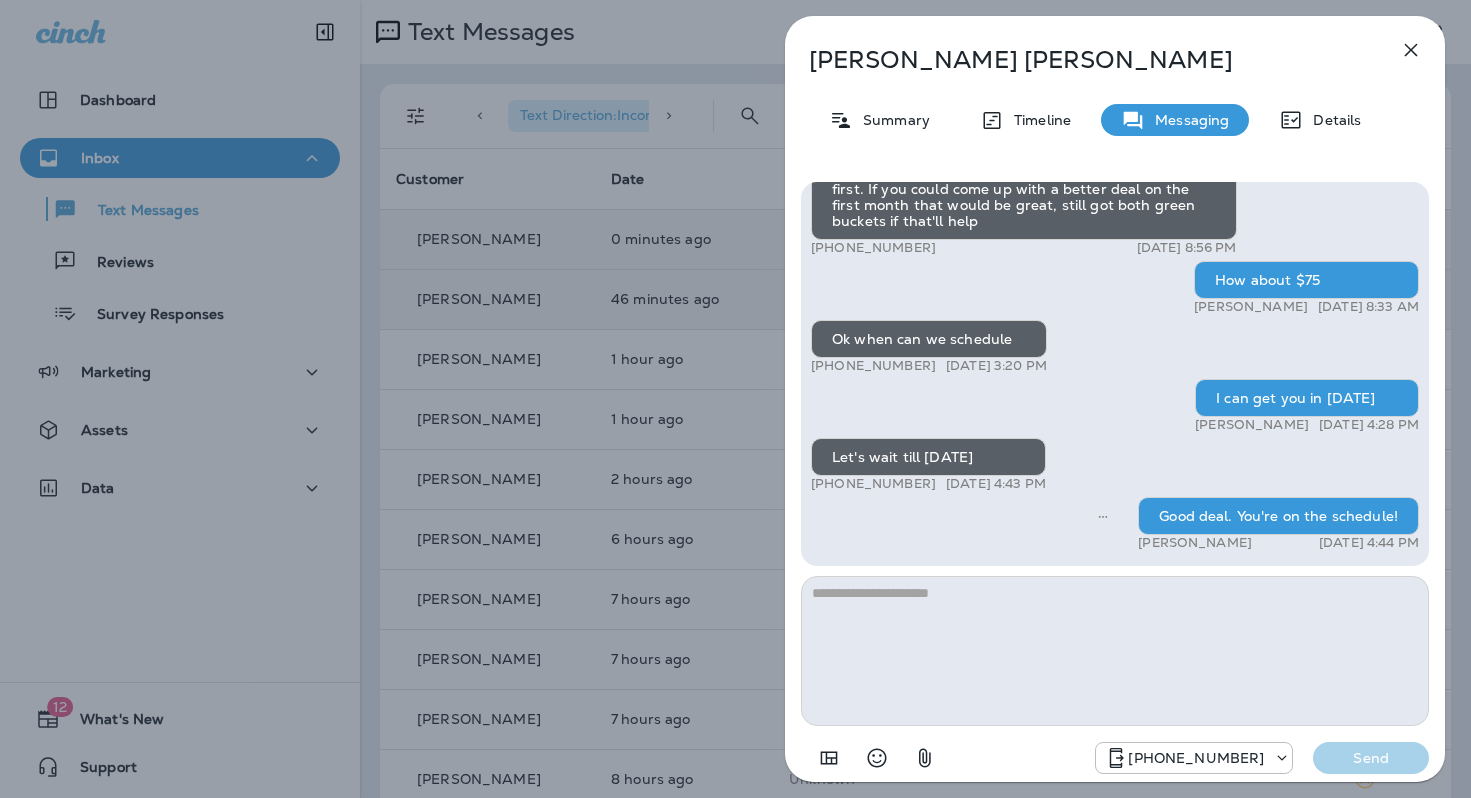 click on "Rick   Ramoz Summary   Timeline   Messaging   Details   Hi,  Rick , this is Cameron with Moxie Pest Control. We know Summer brings out the mosquitoes—and with the Summer season here, I’d love to get you on our schedule to come help take care of that. Just reply here if you're interested, and I'll let you know the details!
Reply STOP to optout +18174823792 Jun 25, 2025 1:15 PM Tell me about it +1 (210) 773-1635 Jul 9, 2025 4:49 PM Tyler Richard Jul 9, 2025 5:30 PM I get back to you next week, gotta make a little cash first. If you could come up with a better deal on the first month that would be great, still got both green buckets if that'll help +1 (210) 773-1635 Jul 9, 2025 8:56 PM How about $75 Tyler Richard Jul 10, 2025 8:33 AM Ok when can we schedule +1 (210) 773-1635 Jul 10, 2025 3:20 PM I can get you in tomorrow Tyler Richard Jul 10, 2025 4:28 PM Let's wait till tuesday +1 (210) 773-1635 Jul 10, 2025 4:43 PM   Good deal. You're on the schedule! Tyler Richard Jul 10, 2025 4:44 PM +18174823792 Send" at bounding box center (735, 399) 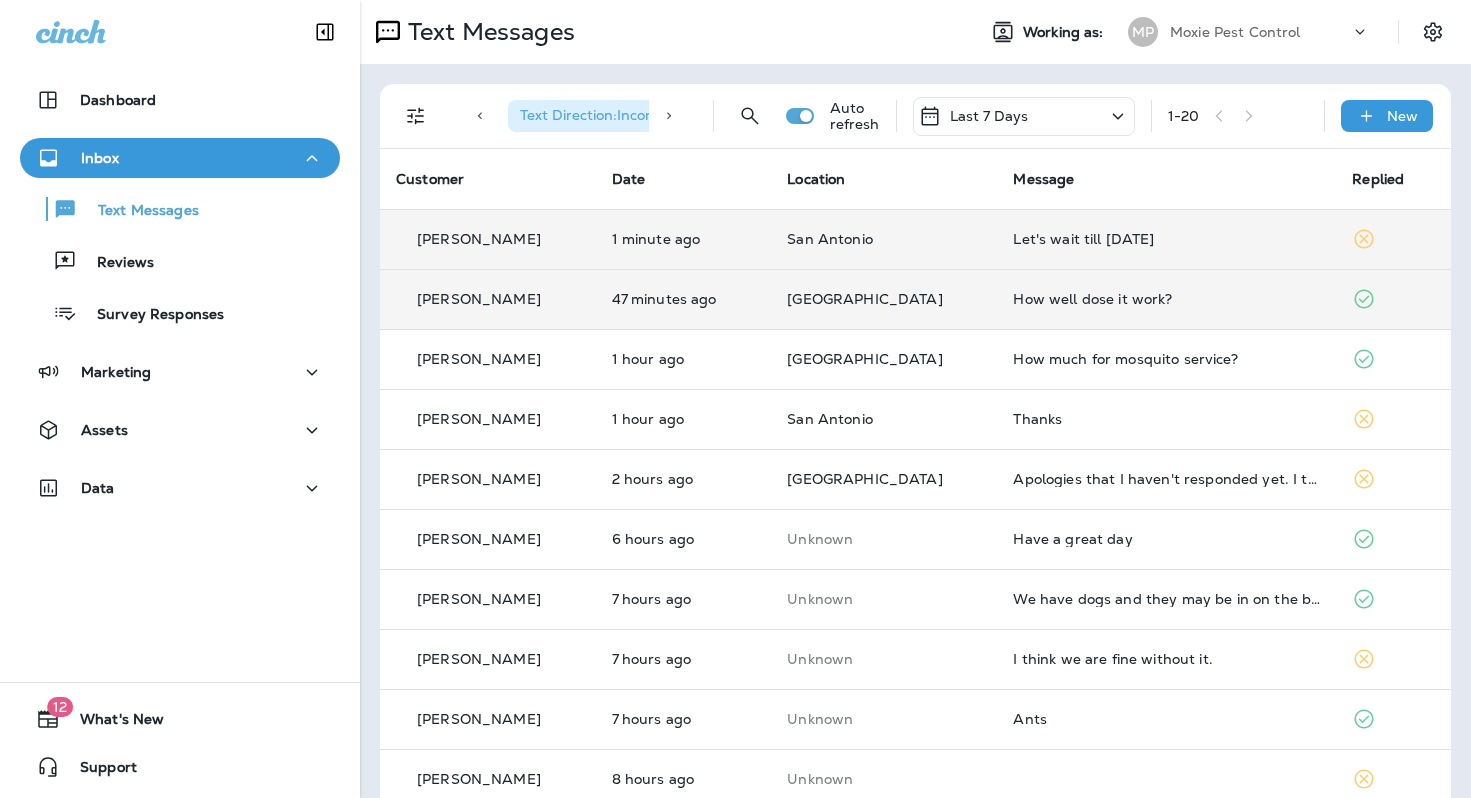 click on "Let's wait till tuesday" at bounding box center [1166, 239] 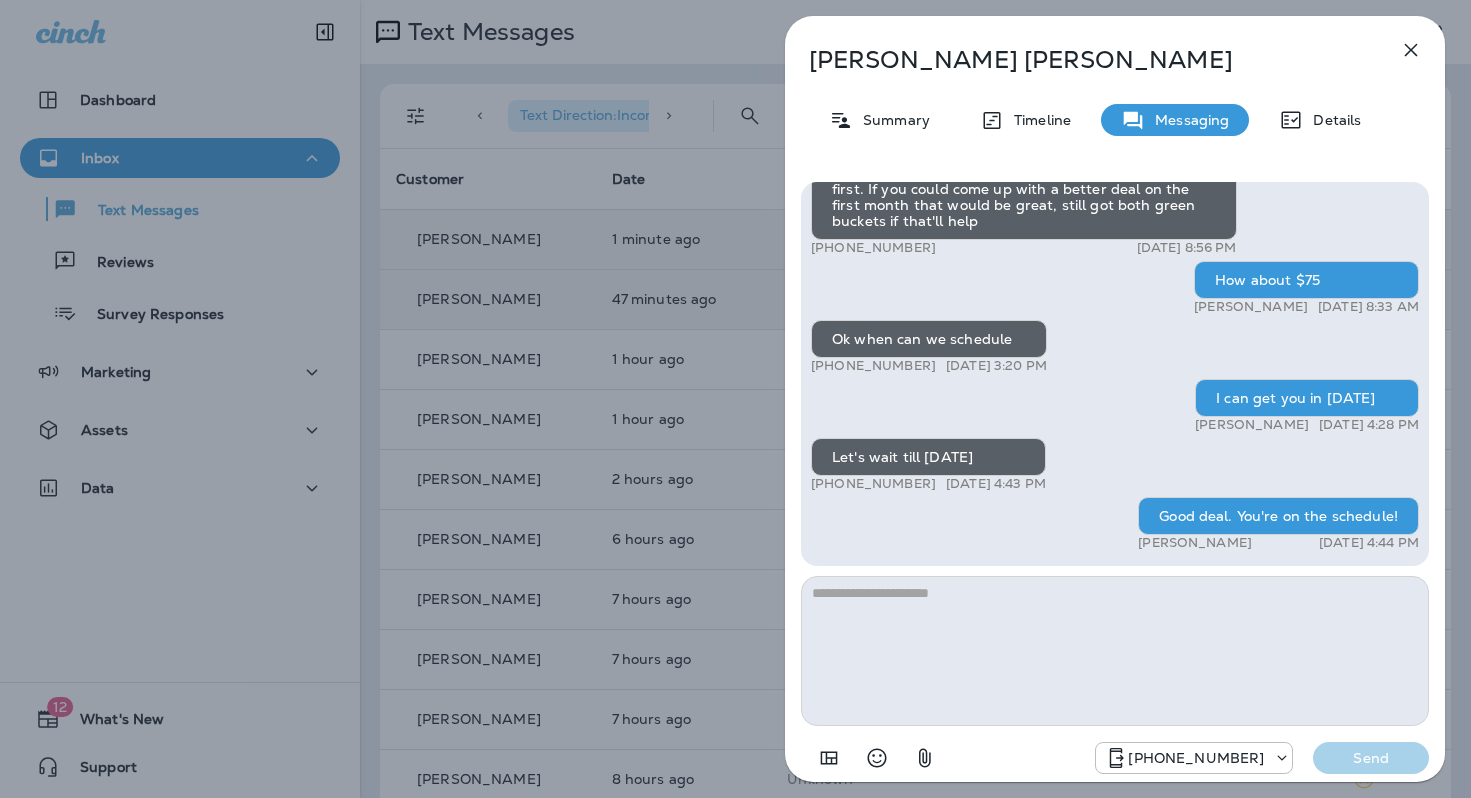 click 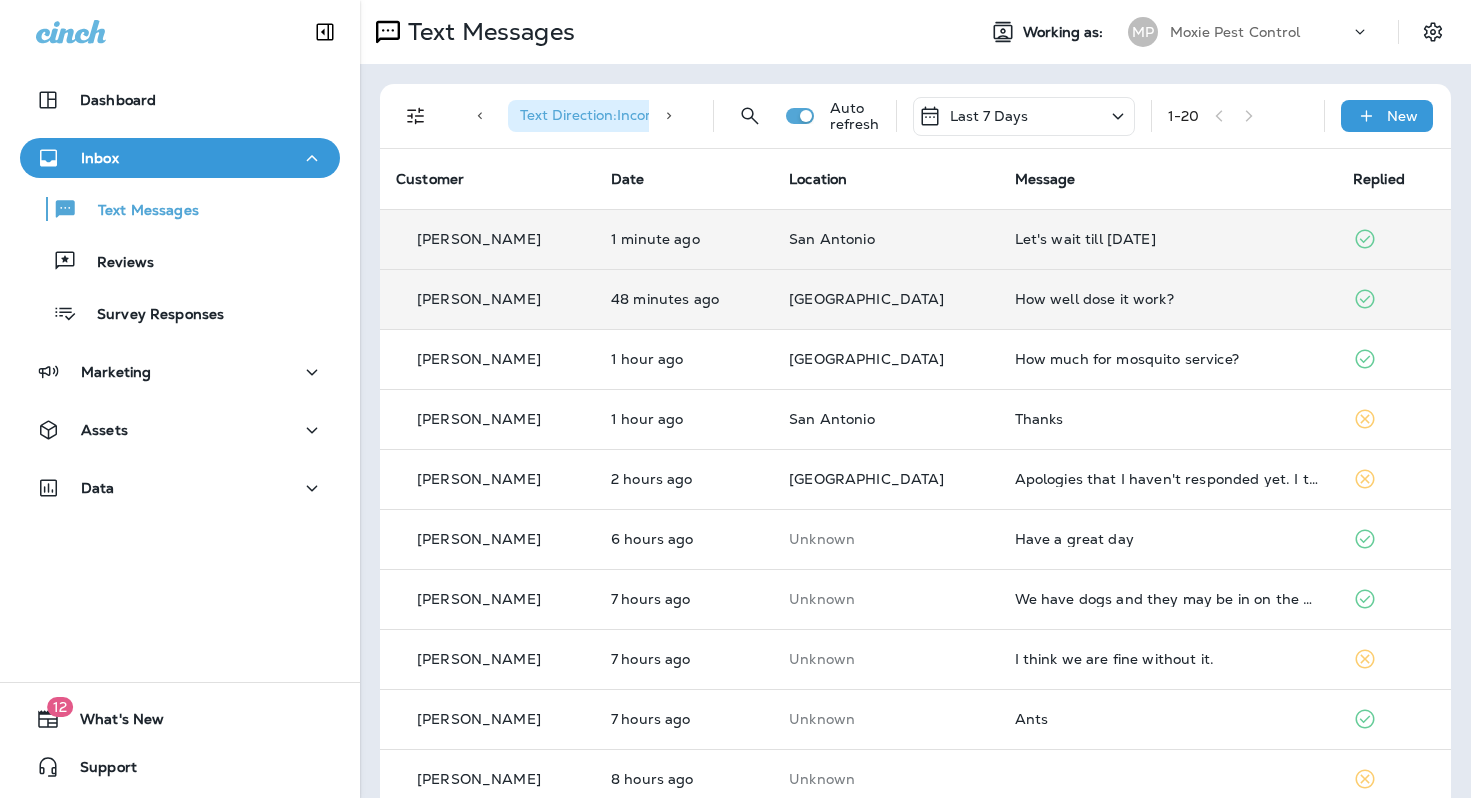click on "How well dose it work?" at bounding box center (1168, 299) 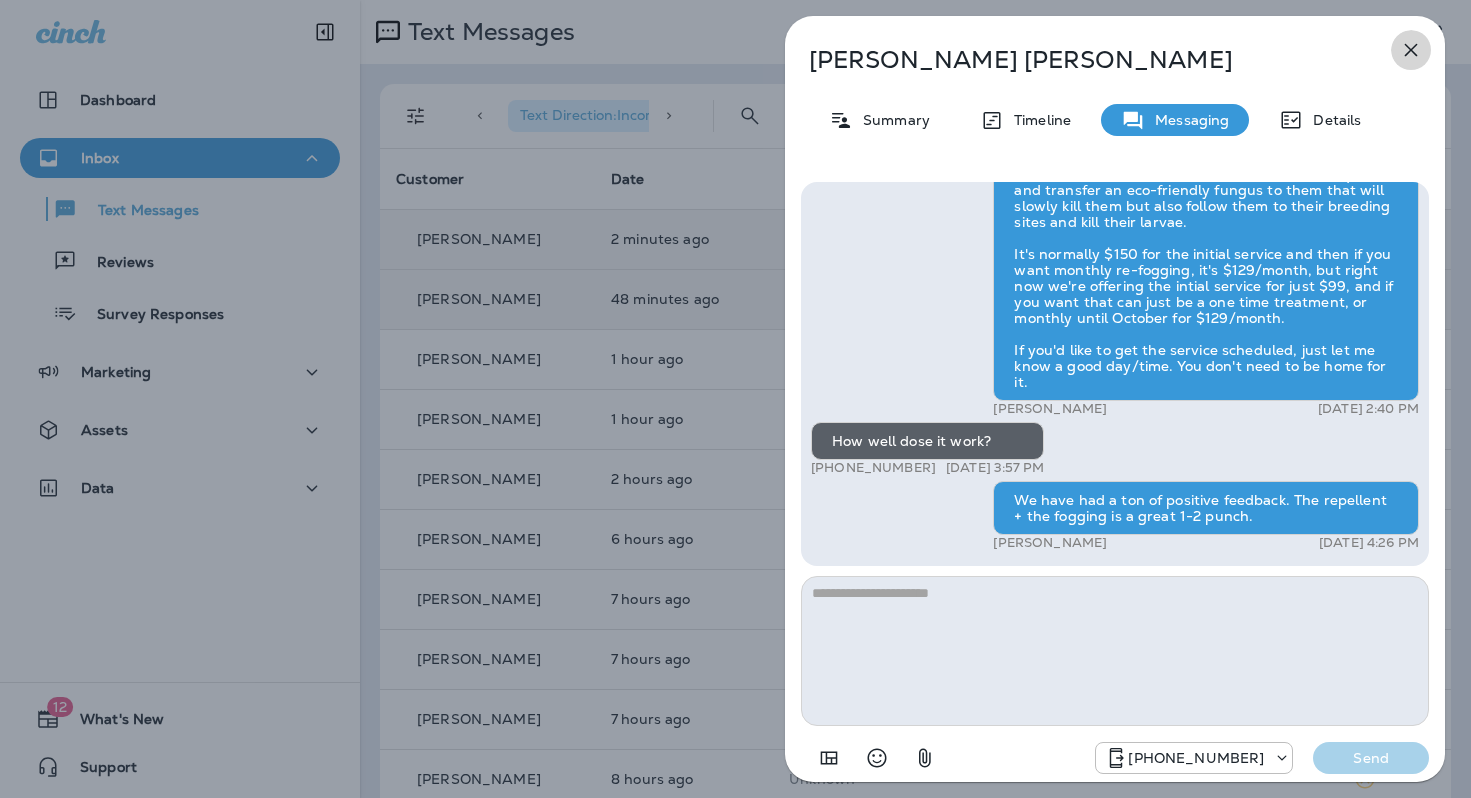 click 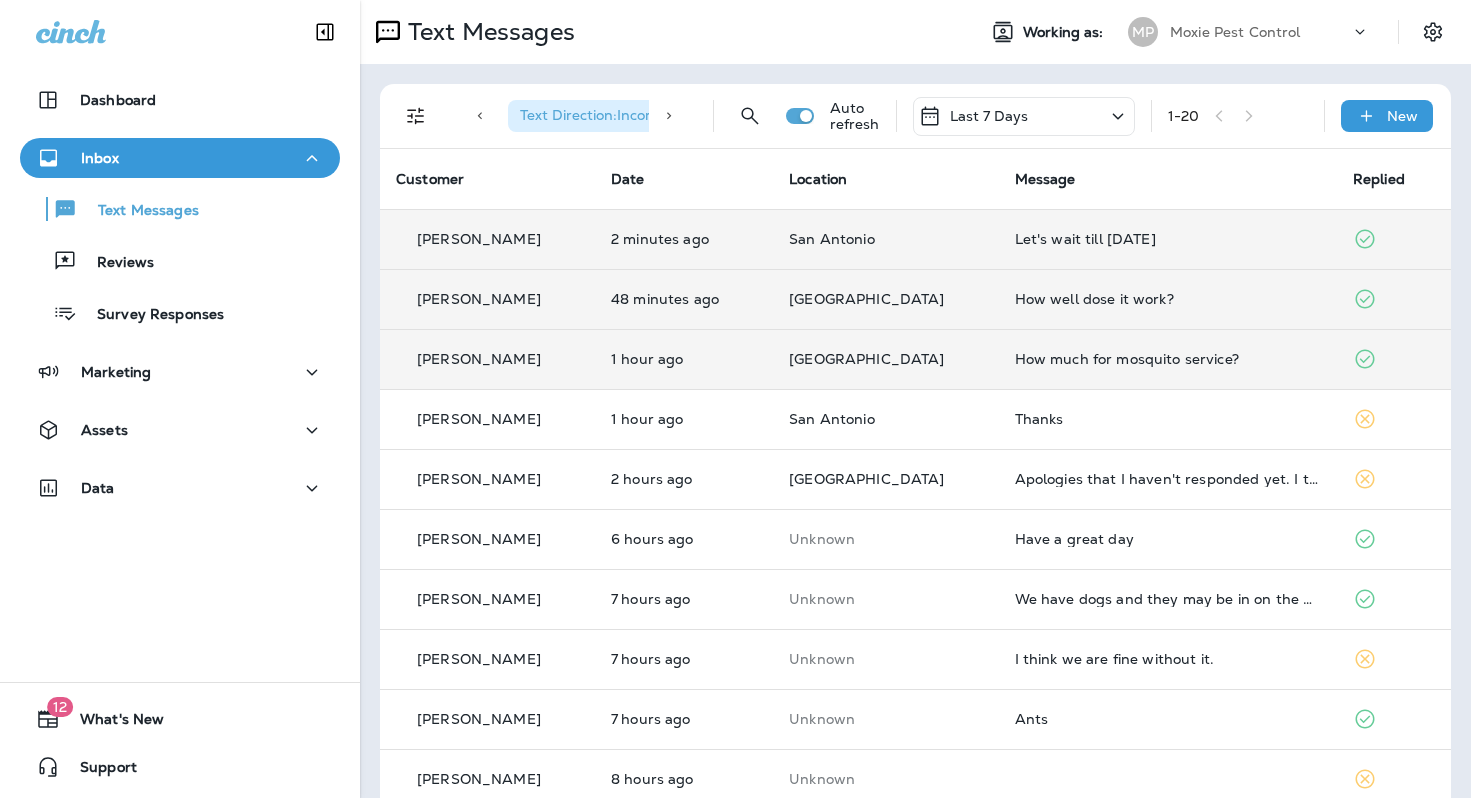 click on "How much for mosquito service?" at bounding box center [1168, 359] 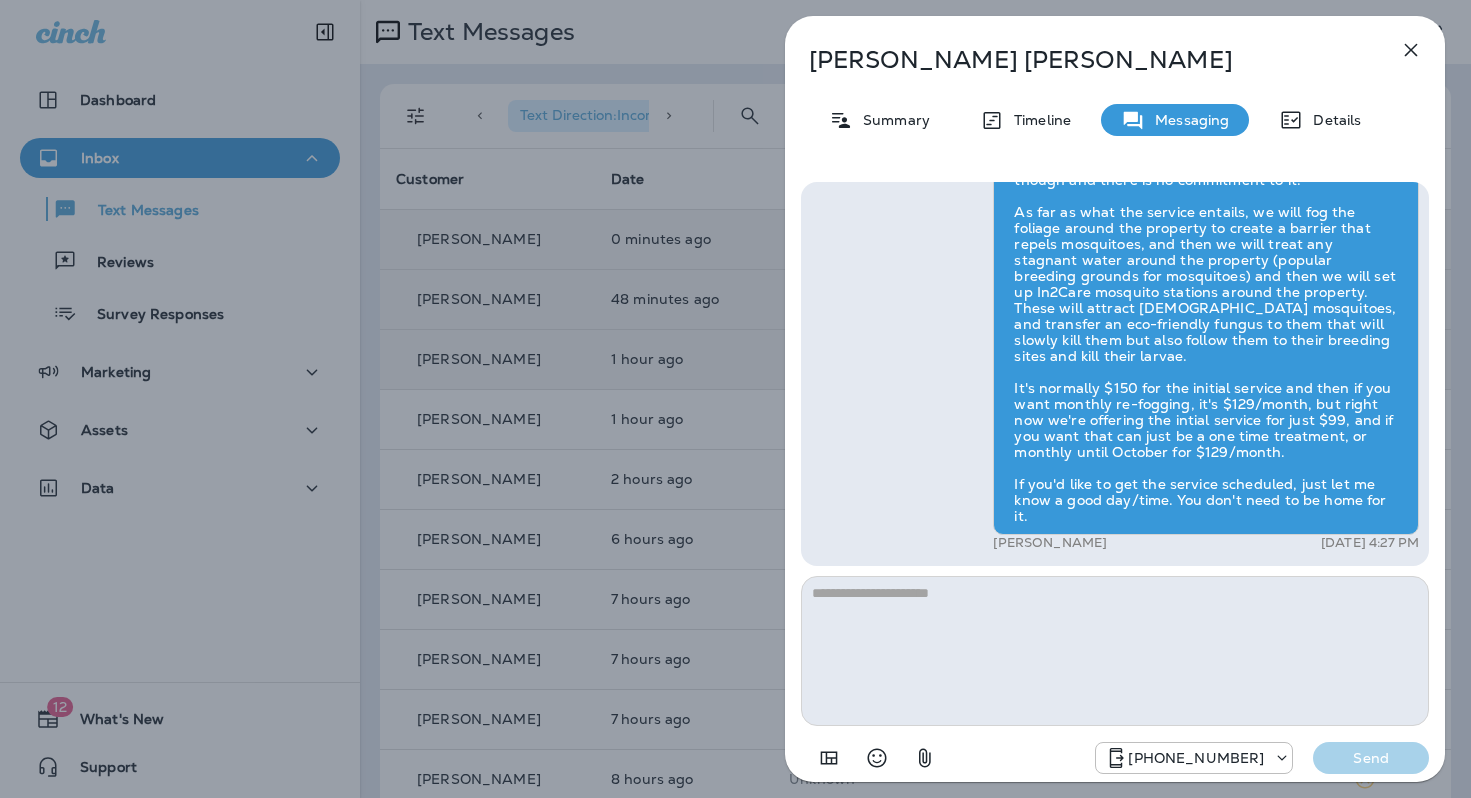 click 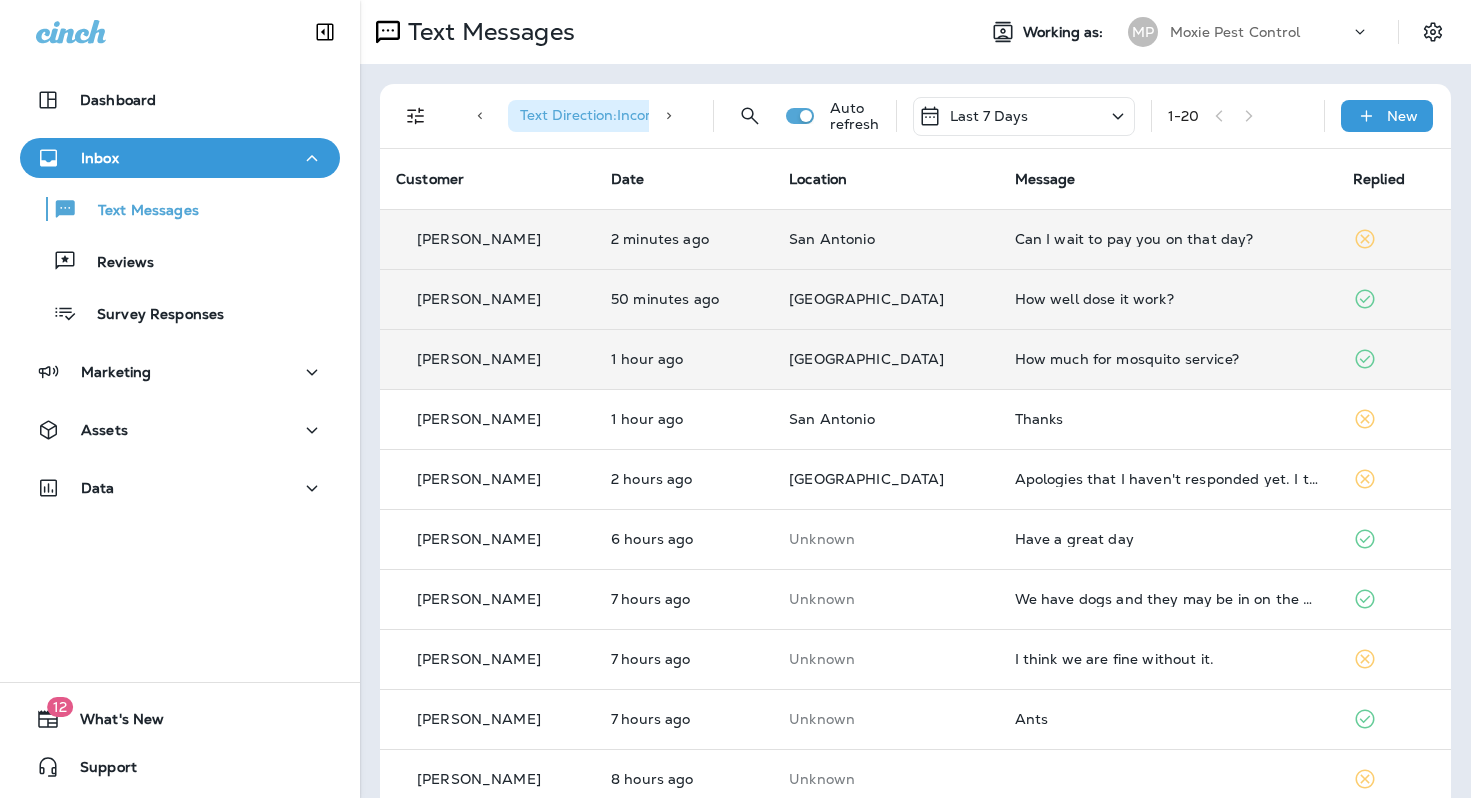 click on "Can I wait to pay you on that day?" at bounding box center (1168, 239) 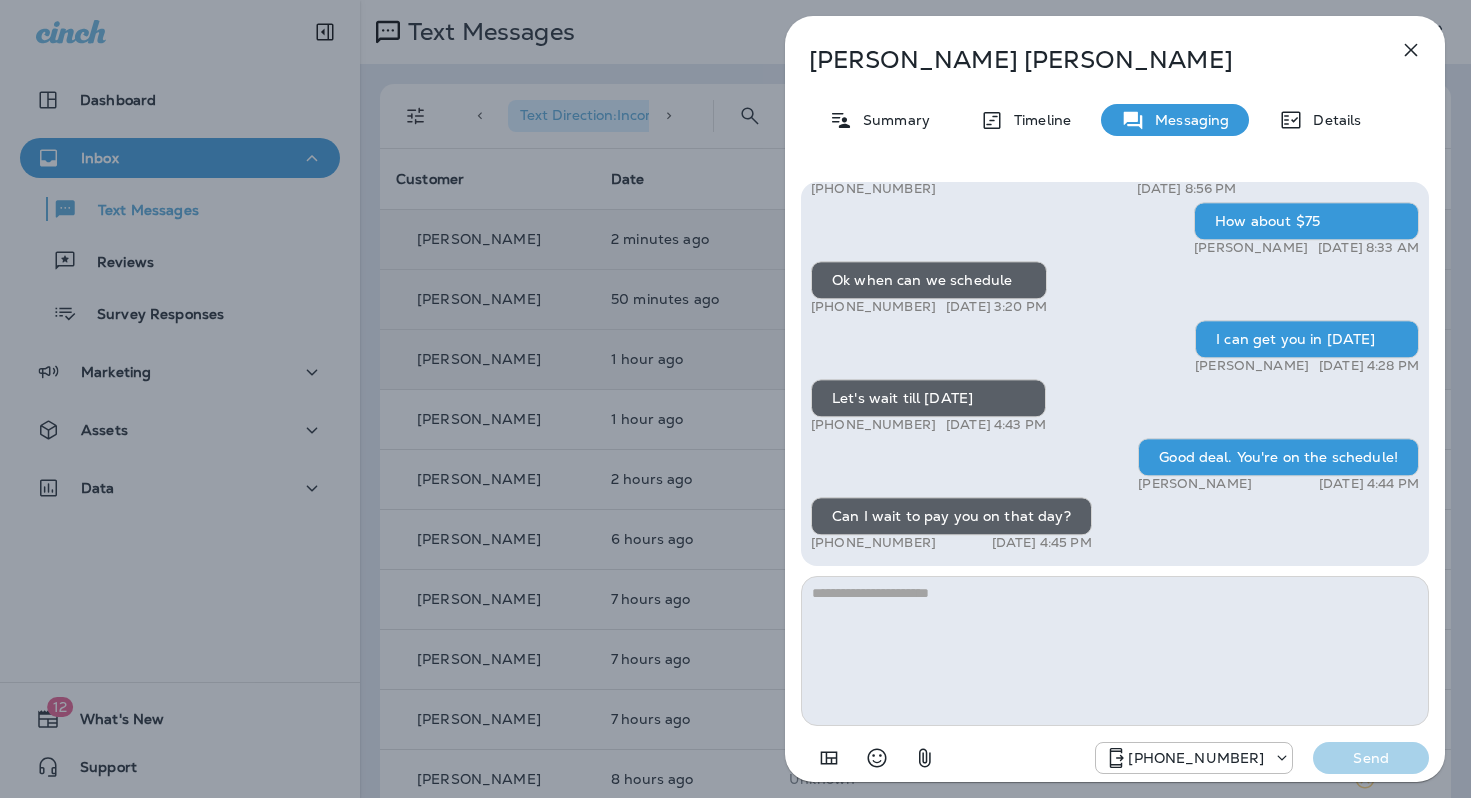click at bounding box center [1115, 651] 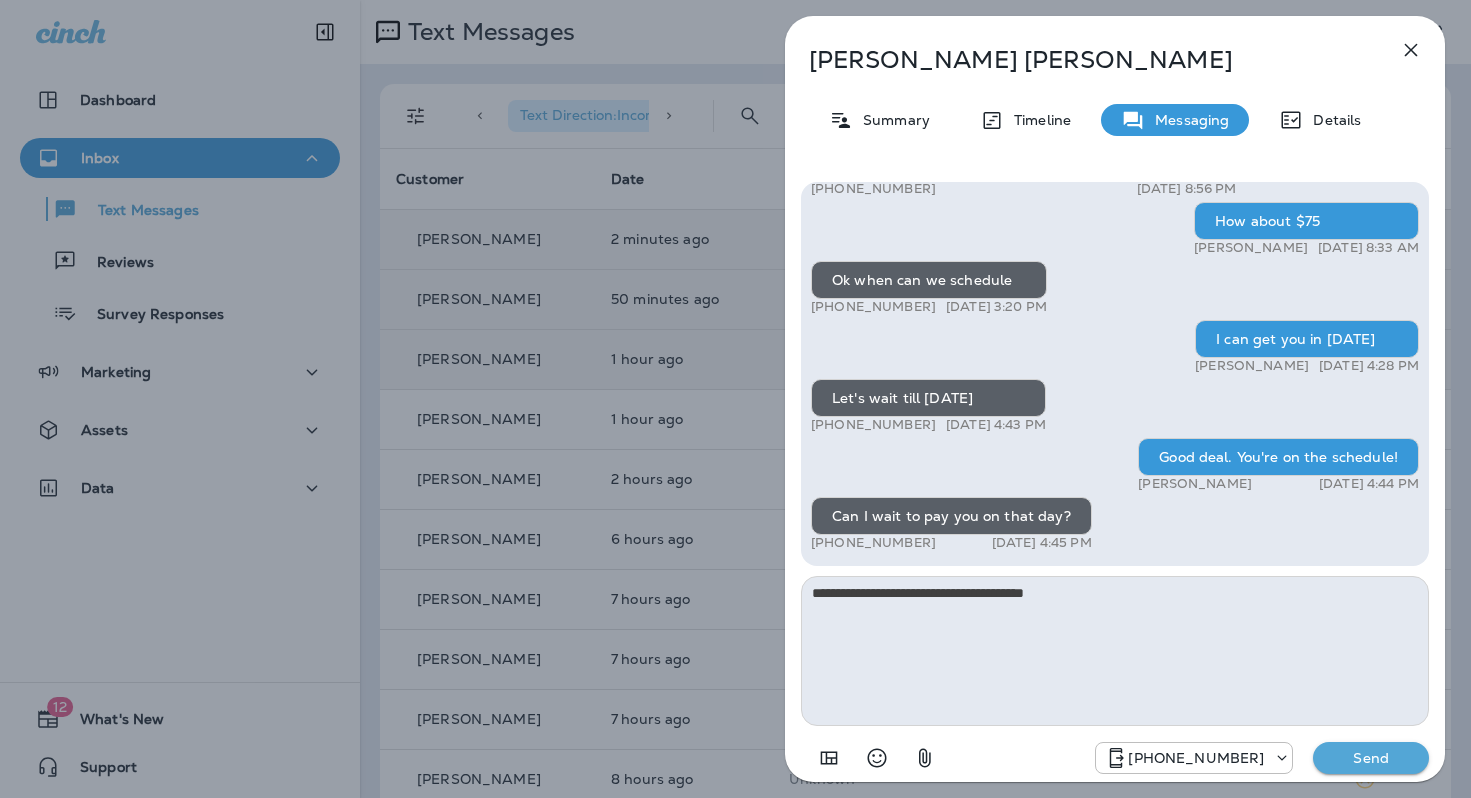 type on "**********" 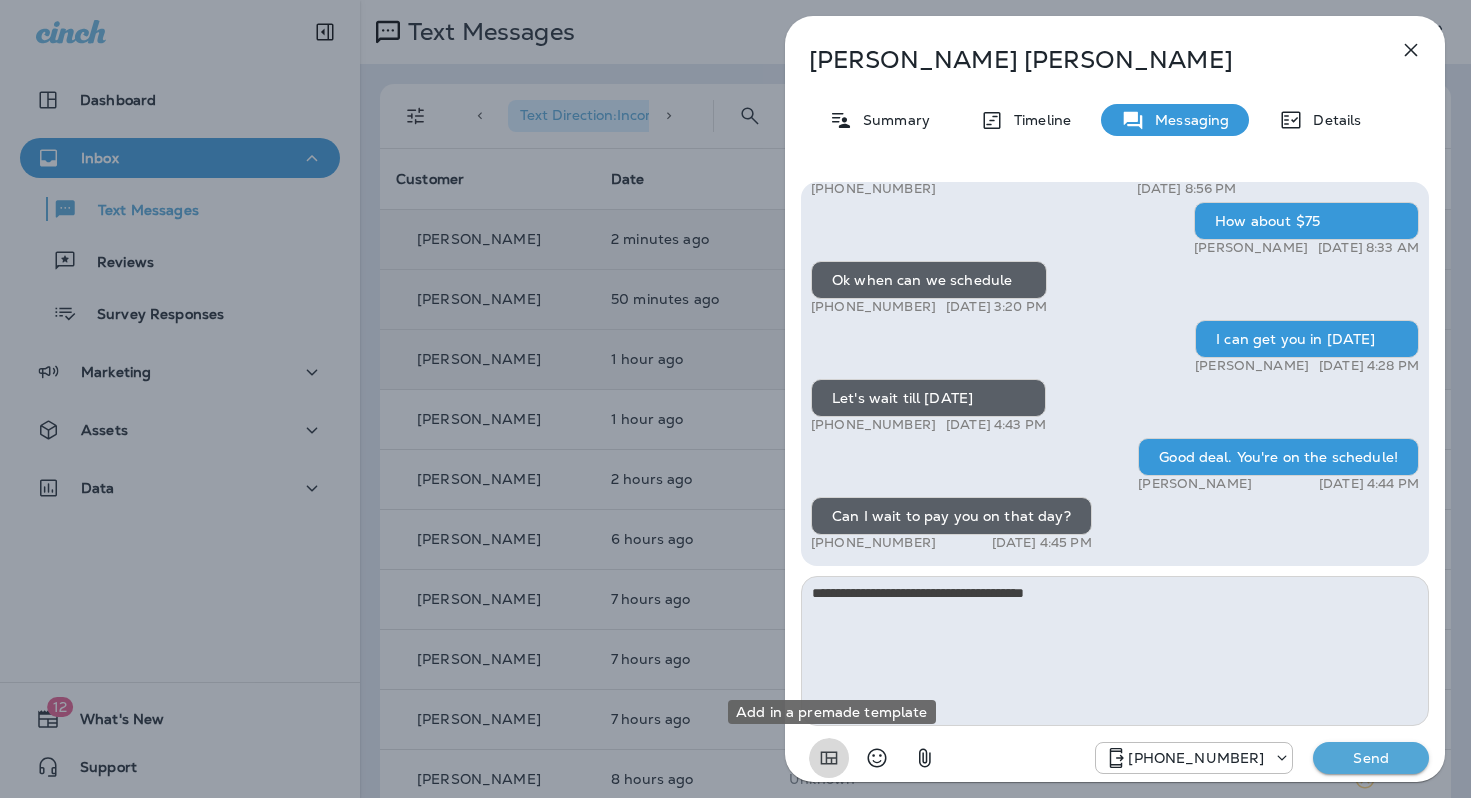 type 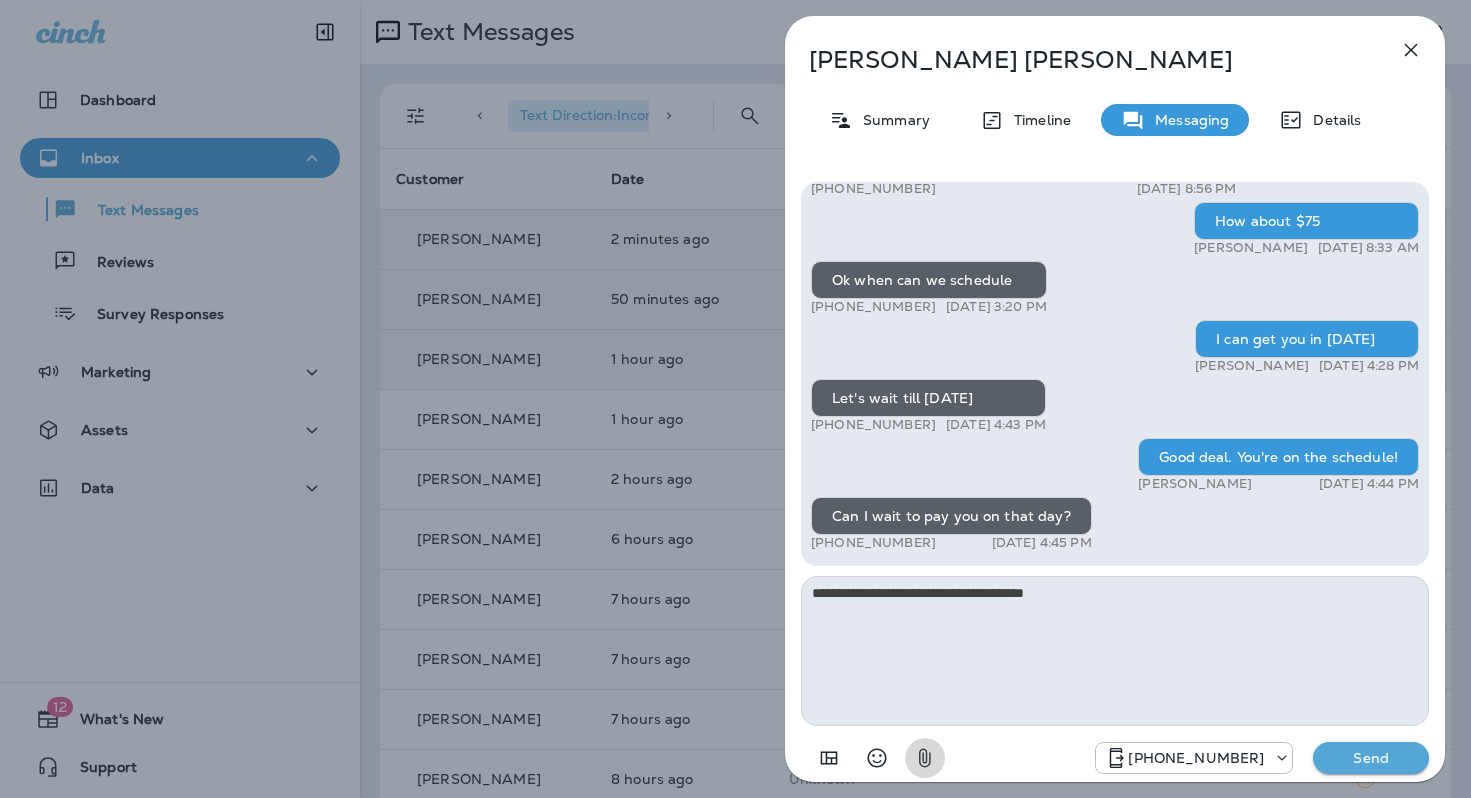type 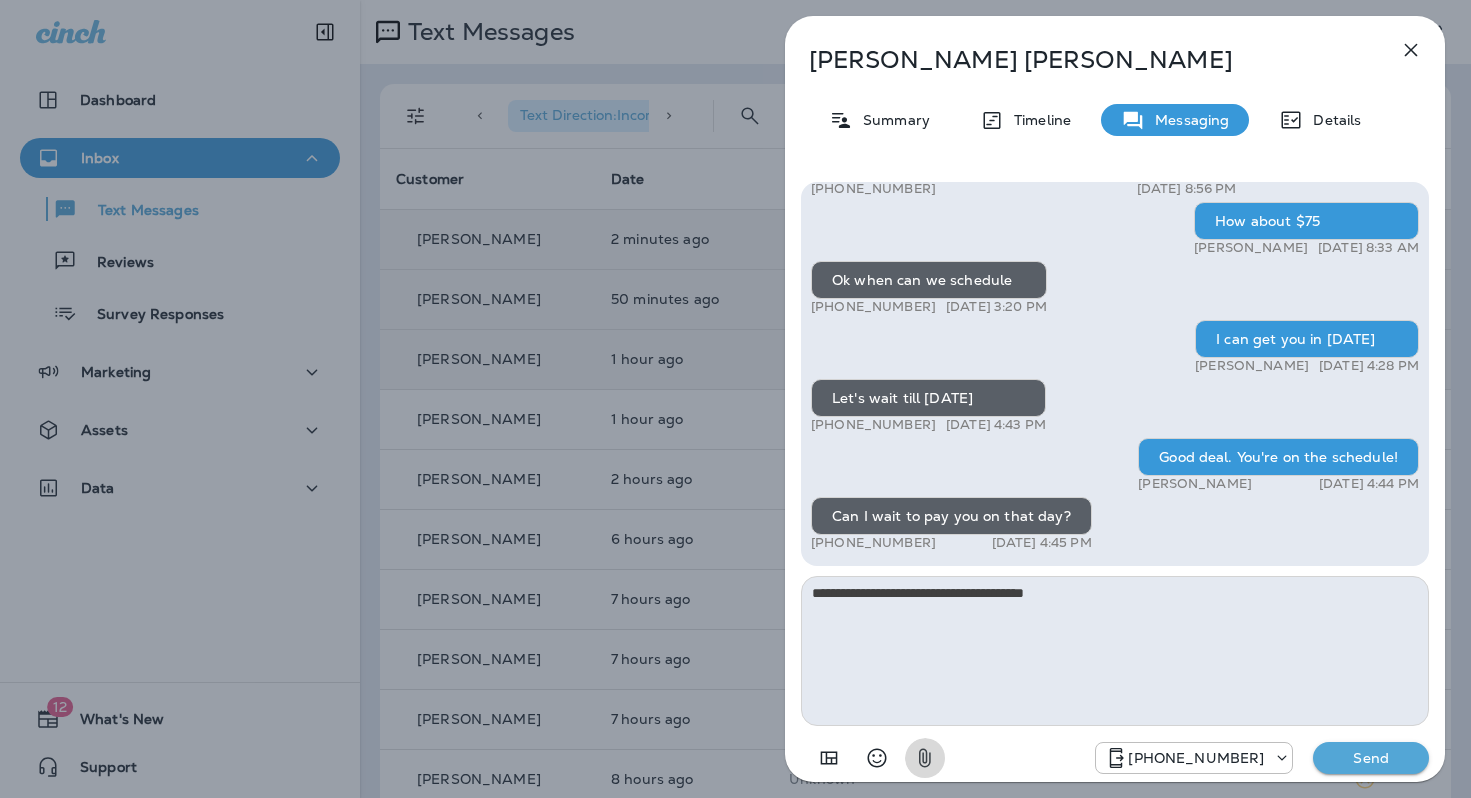 type 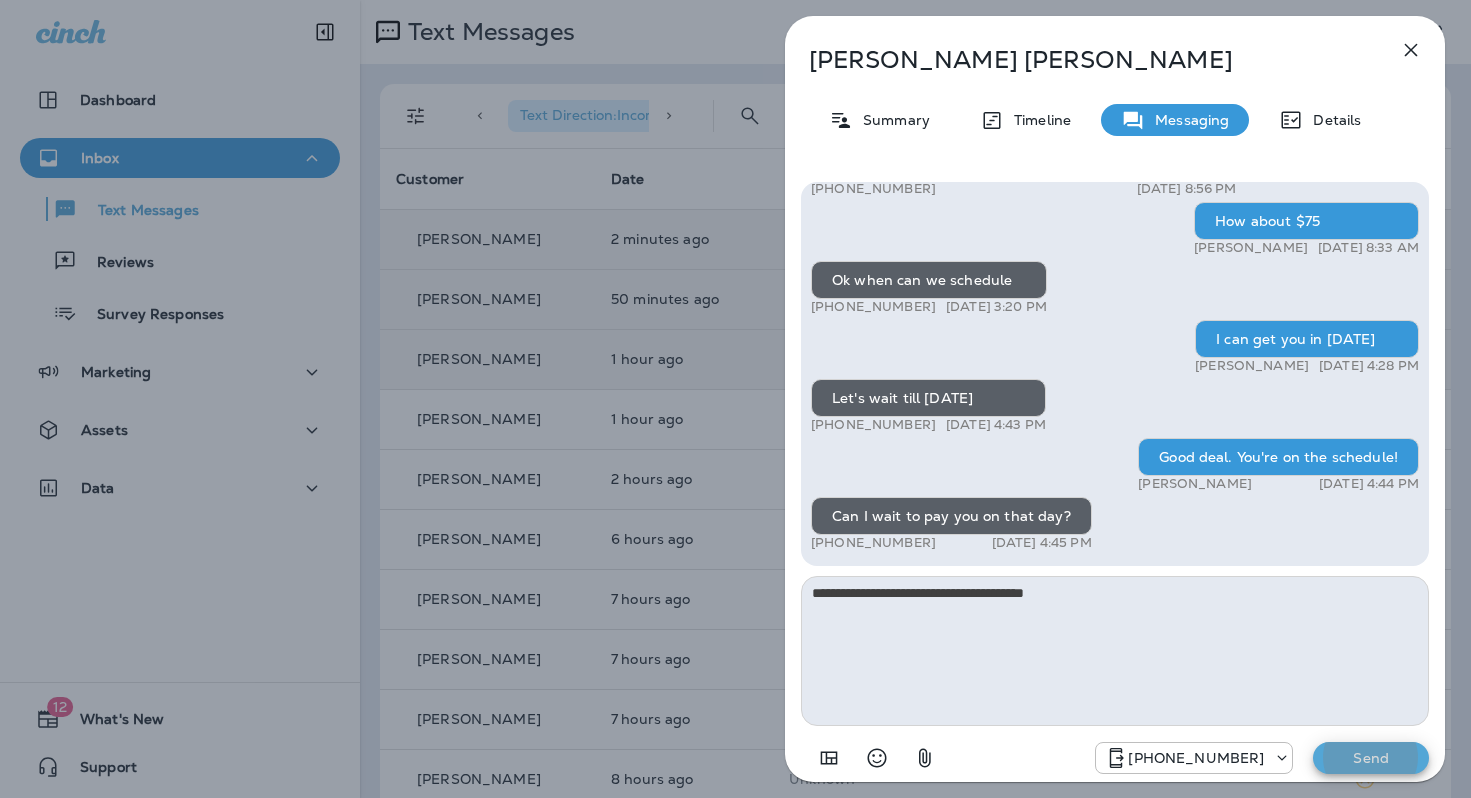 click on "Send" at bounding box center (1371, 758) 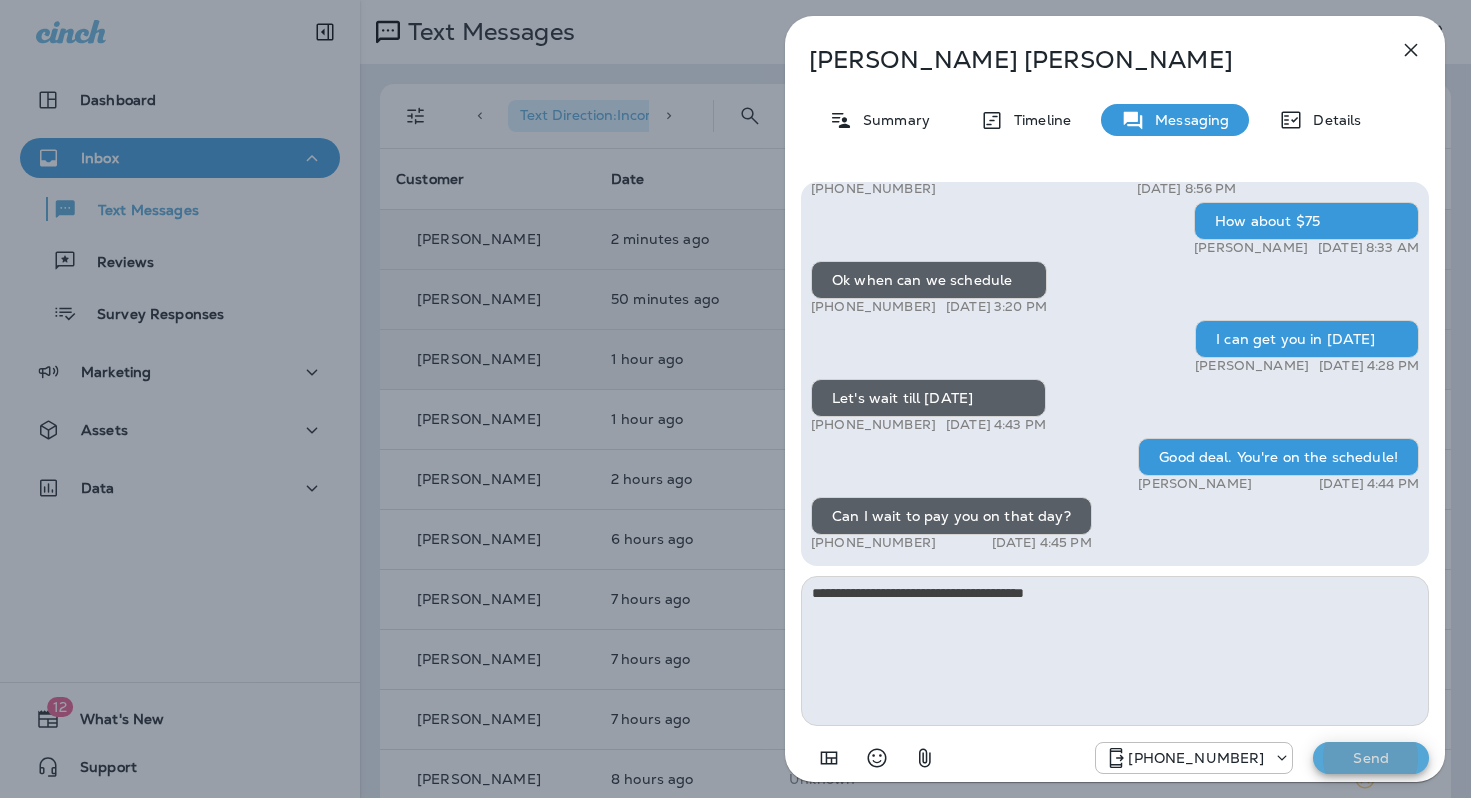 type 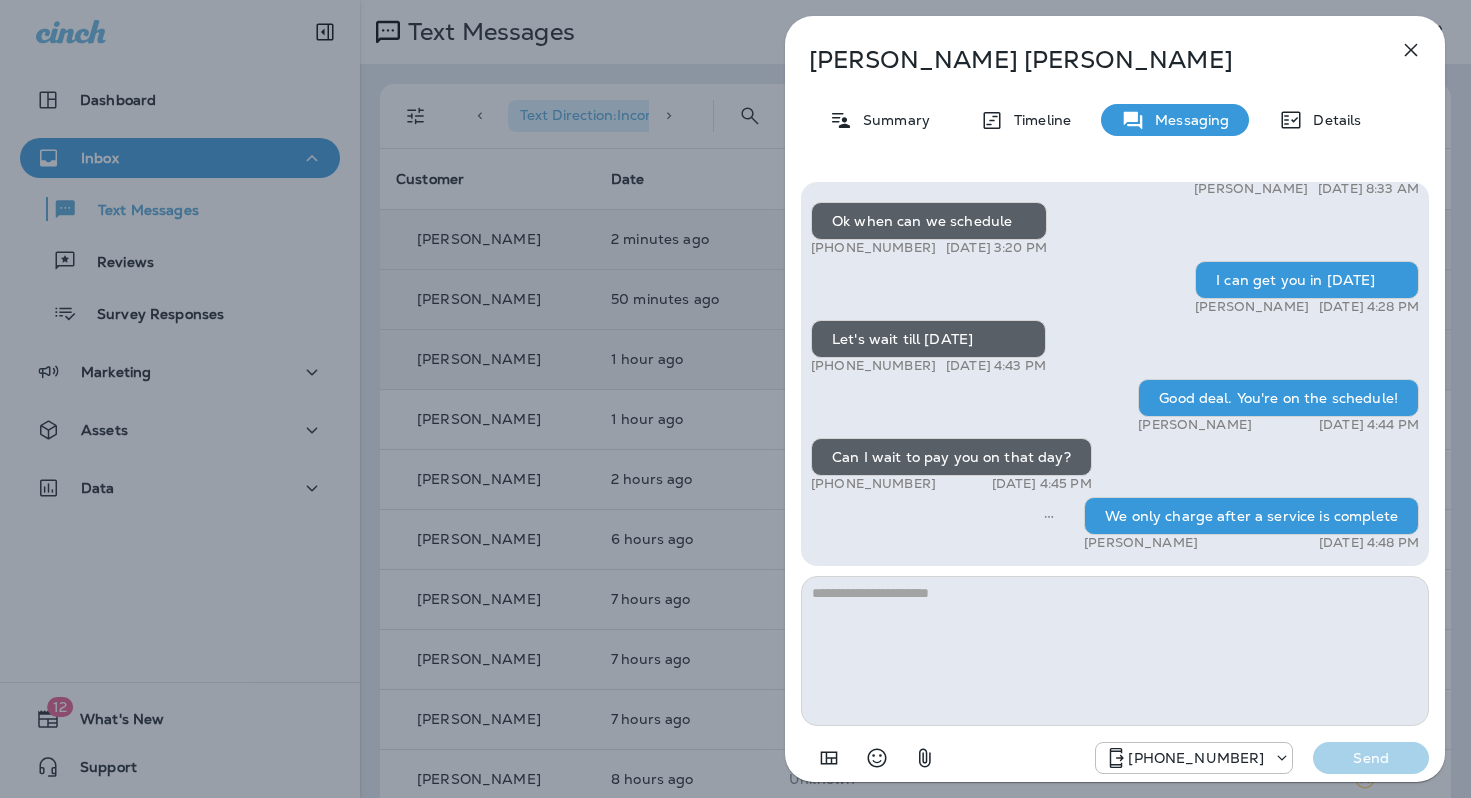 click on "Rick   Ramoz Summary   Timeline   Messaging   Details   Hi,  Rick , this is Cameron with Moxie Pest Control. We know Summer brings out the mosquitoes—and with the Summer season here, I’d love to get you on our schedule to come help take care of that. Just reply here if you're interested, and I'll let you know the details!
Reply STOP to optout +18174823792 Jun 25, 2025 1:15 PM Tell me about it +1 (210) 773-1635 Jul 9, 2025 4:49 PM Tyler Richard Jul 9, 2025 5:30 PM I get back to you next week, gotta make a little cash first. If you could come up with a better deal on the first month that would be great, still got both green buckets if that'll help +1 (210) 773-1635 Jul 9, 2025 8:56 PM How about $75 Tyler Richard Jul 10, 2025 8:33 AM Ok when can we schedule +1 (210) 773-1635 Jul 10, 2025 3:20 PM I can get you in tomorrow Tyler Richard Jul 10, 2025 4:28 PM Let's wait till tuesday +1 (210) 773-1635 Jul 10, 2025 4:43 PM Good deal. You're on the schedule! Tyler Richard Jul 10, 2025 4:44 PM +1 (210) 773-1635" at bounding box center [735, 399] 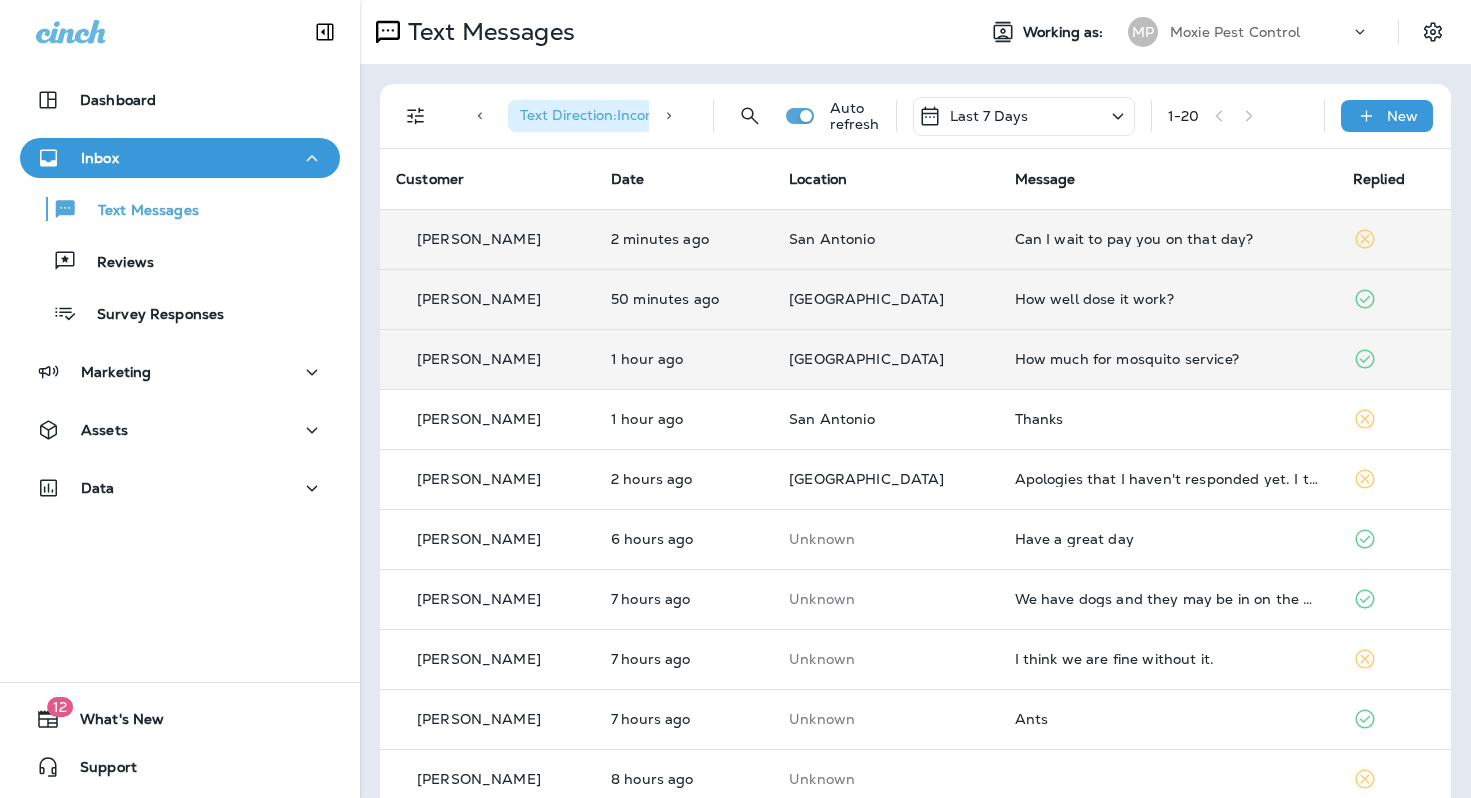 click on "How well dose it work?" at bounding box center (1168, 299) 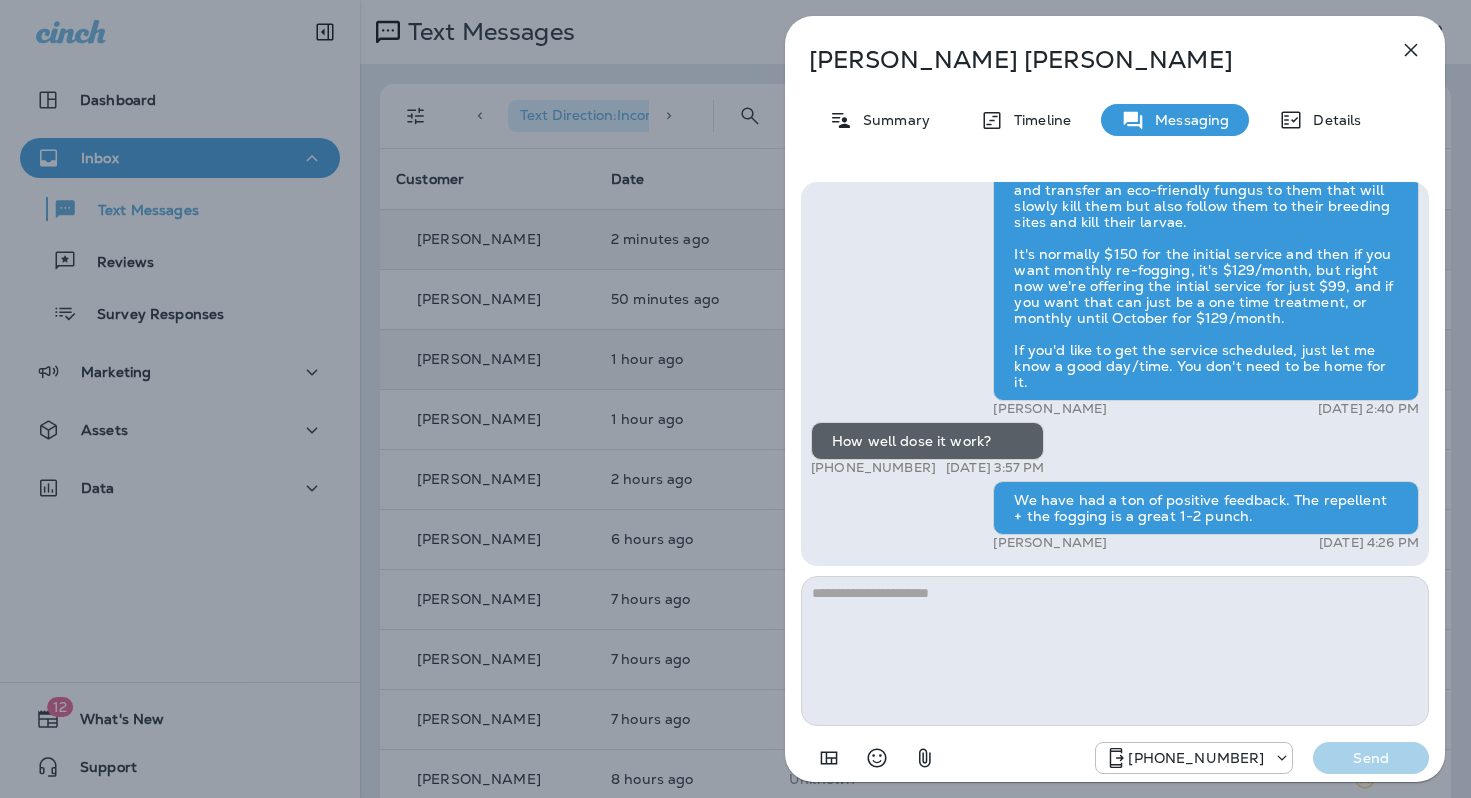 click 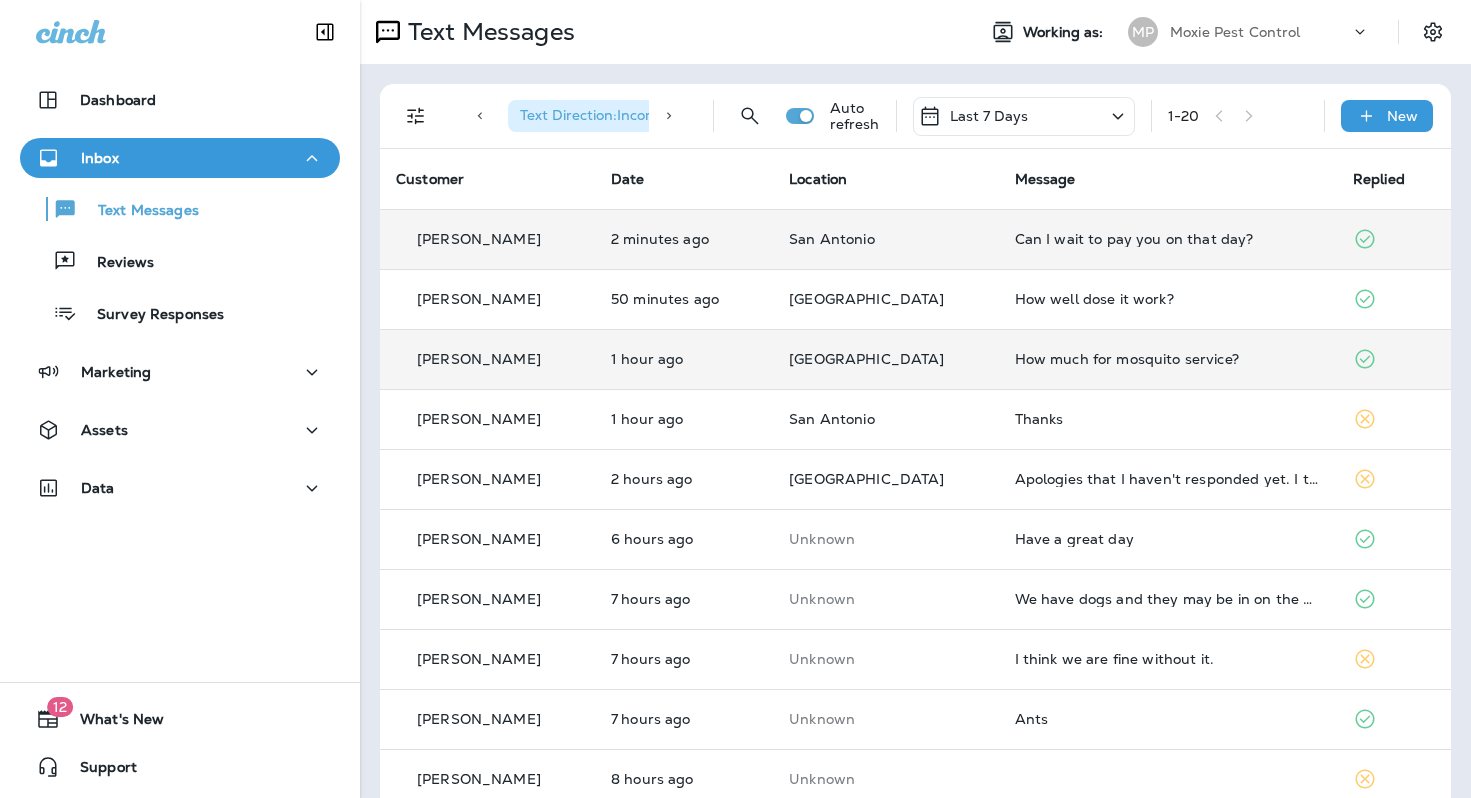 click on "How much for mosquito service?" at bounding box center (1168, 359) 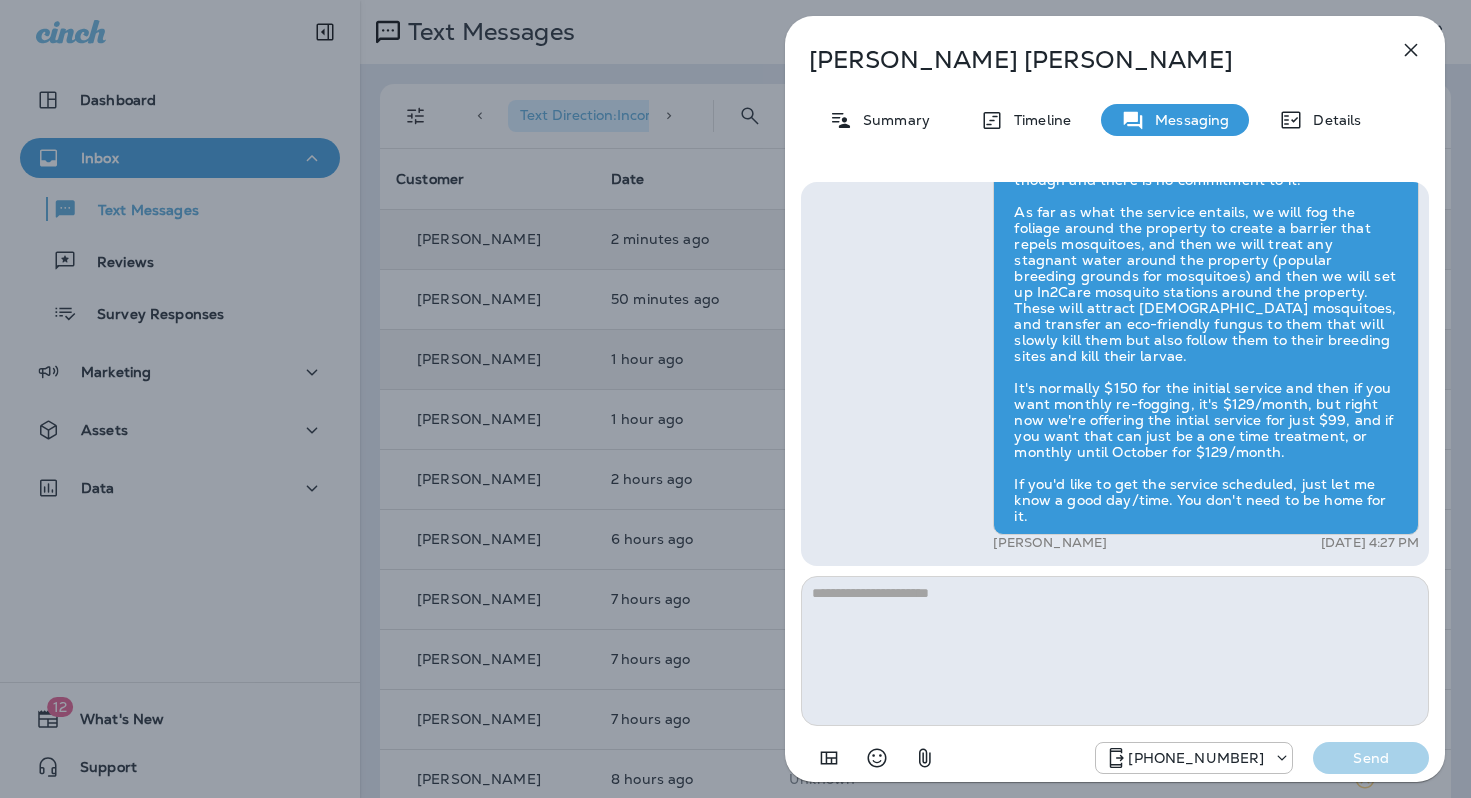 drag, startPoint x: 1411, startPoint y: 45, endPoint x: 1404, endPoint y: 55, distance: 12.206555 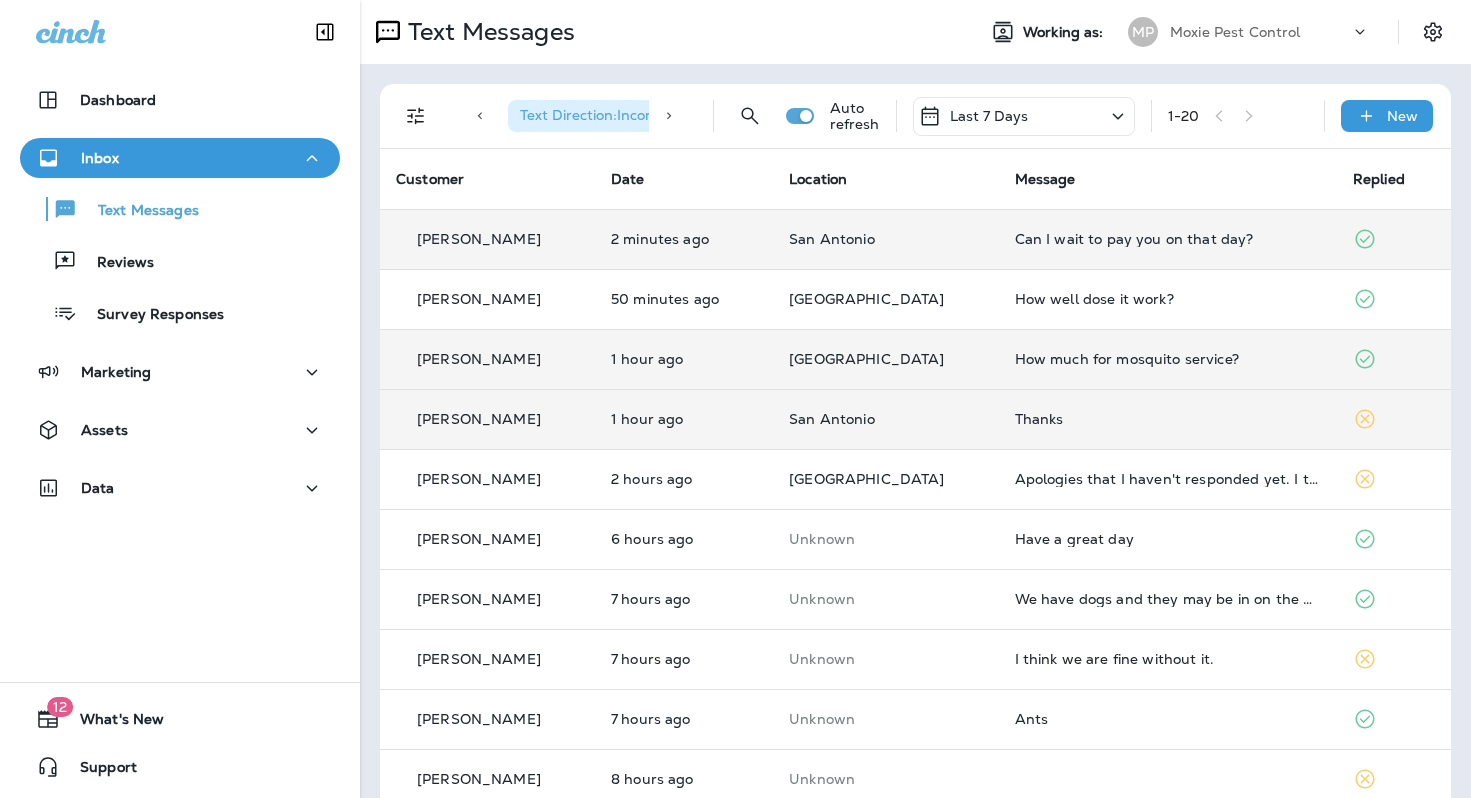 click on "Thanks" at bounding box center [1168, 419] 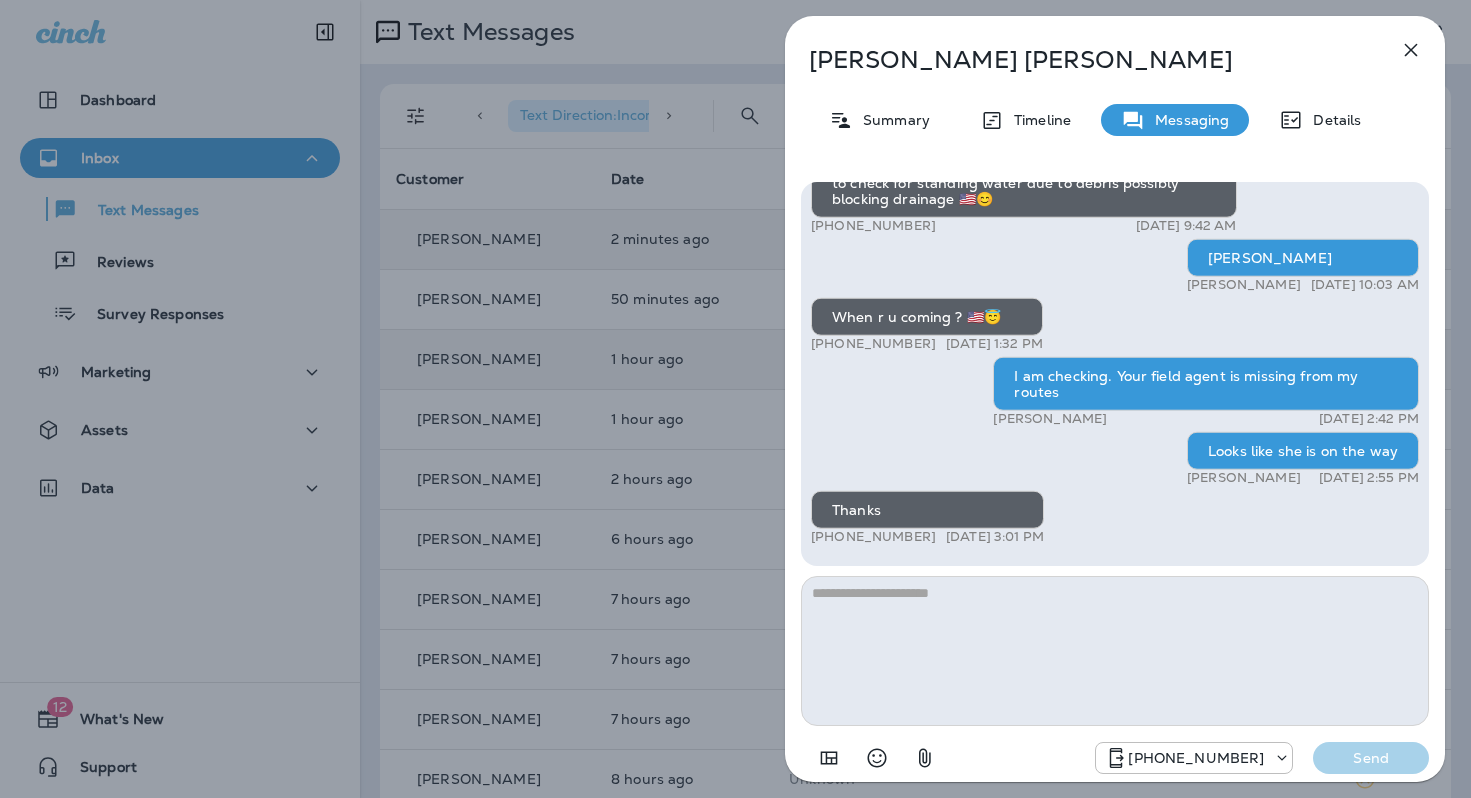 click 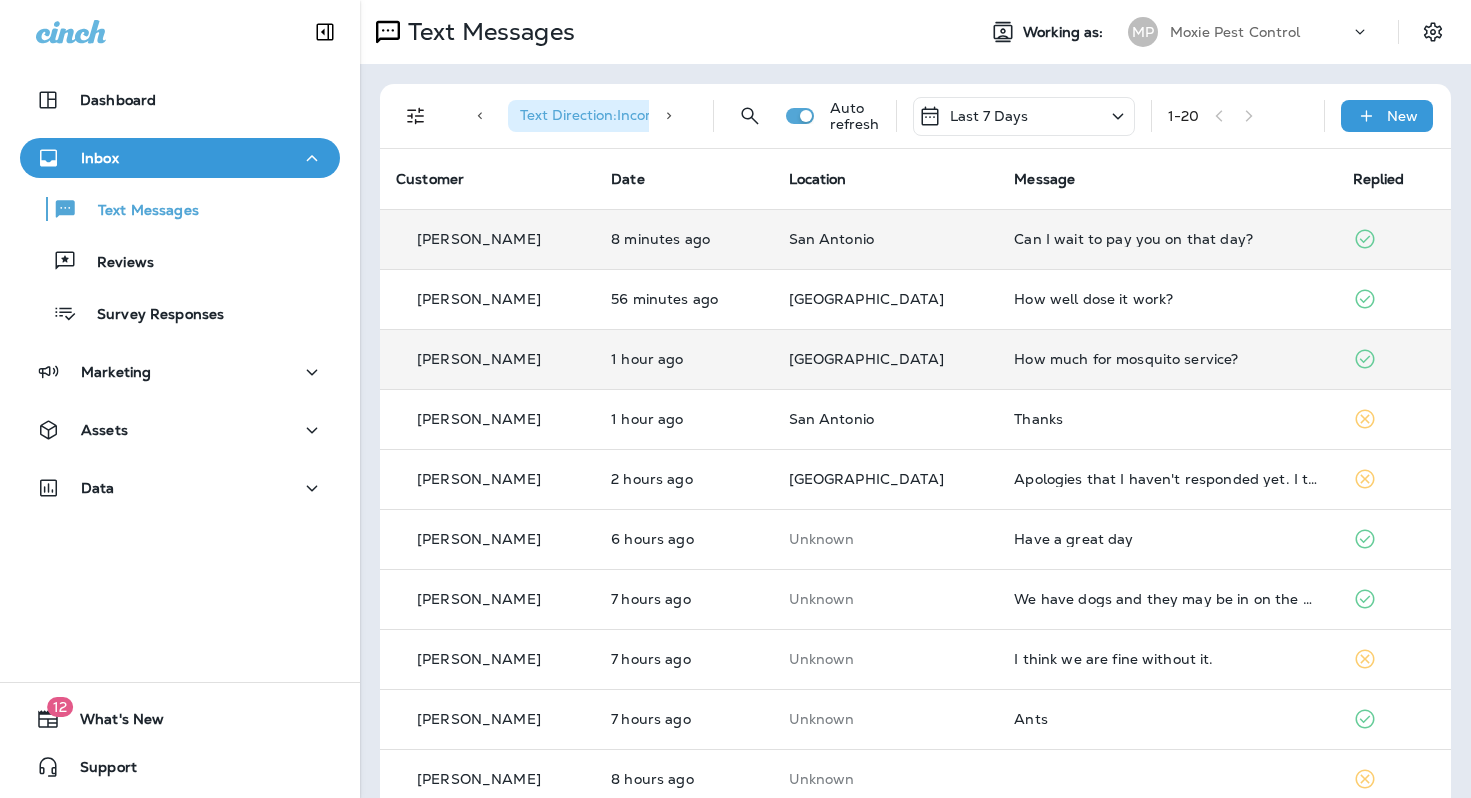 click on "Can I wait to pay you on that day?" at bounding box center [1167, 239] 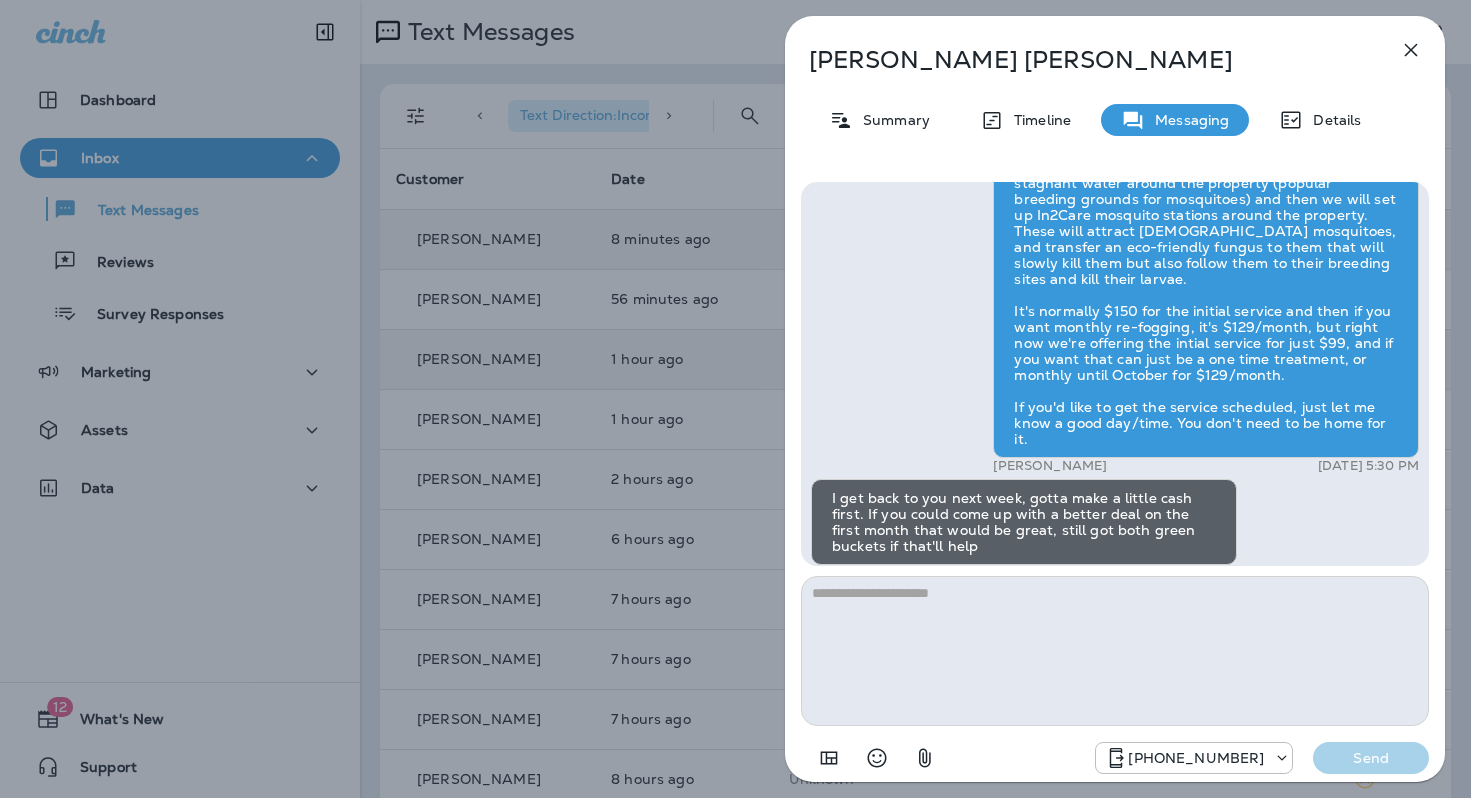 scroll, scrollTop: -596, scrollLeft: 0, axis: vertical 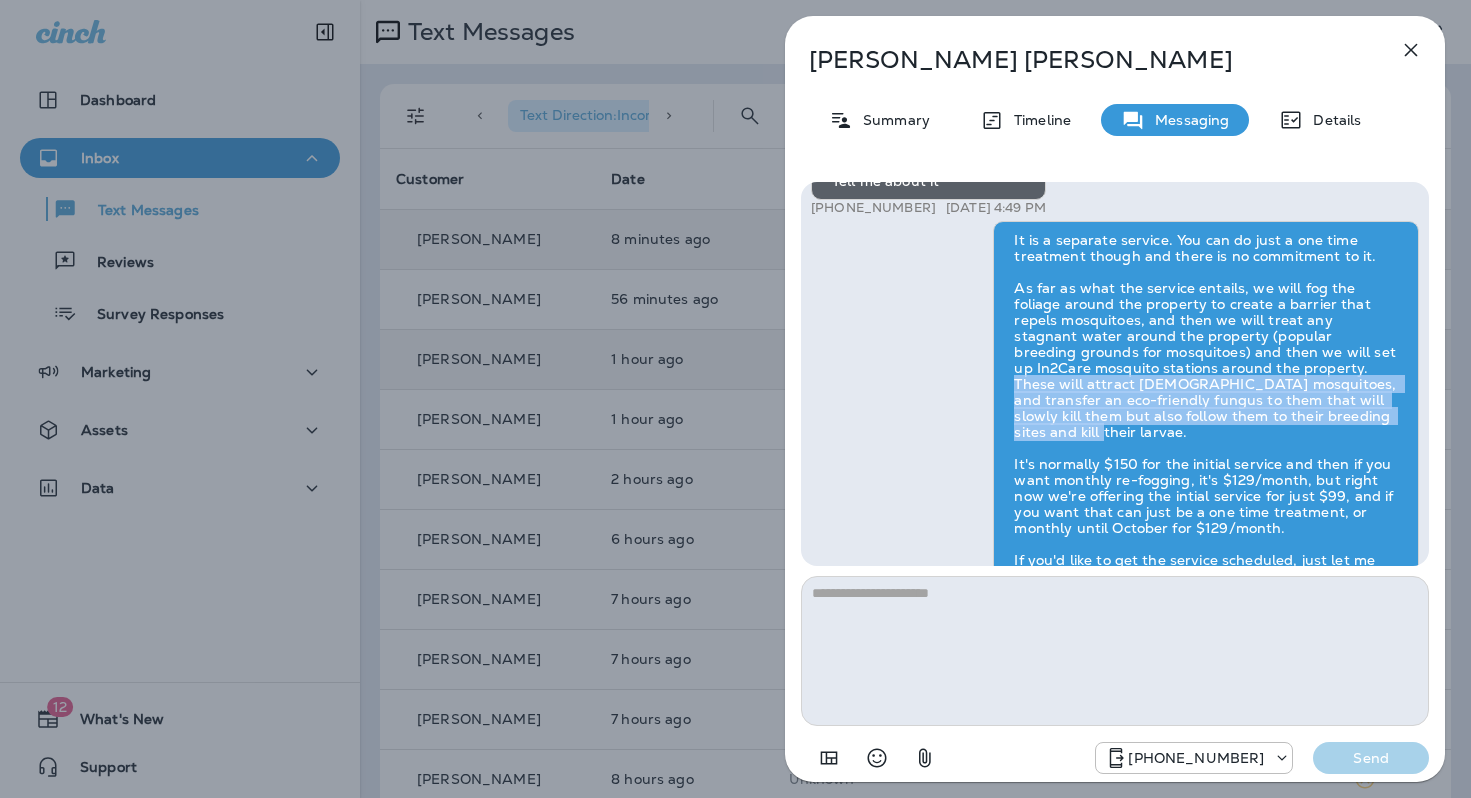drag, startPoint x: 1215, startPoint y: 399, endPoint x: 1279, endPoint y: 447, distance: 80 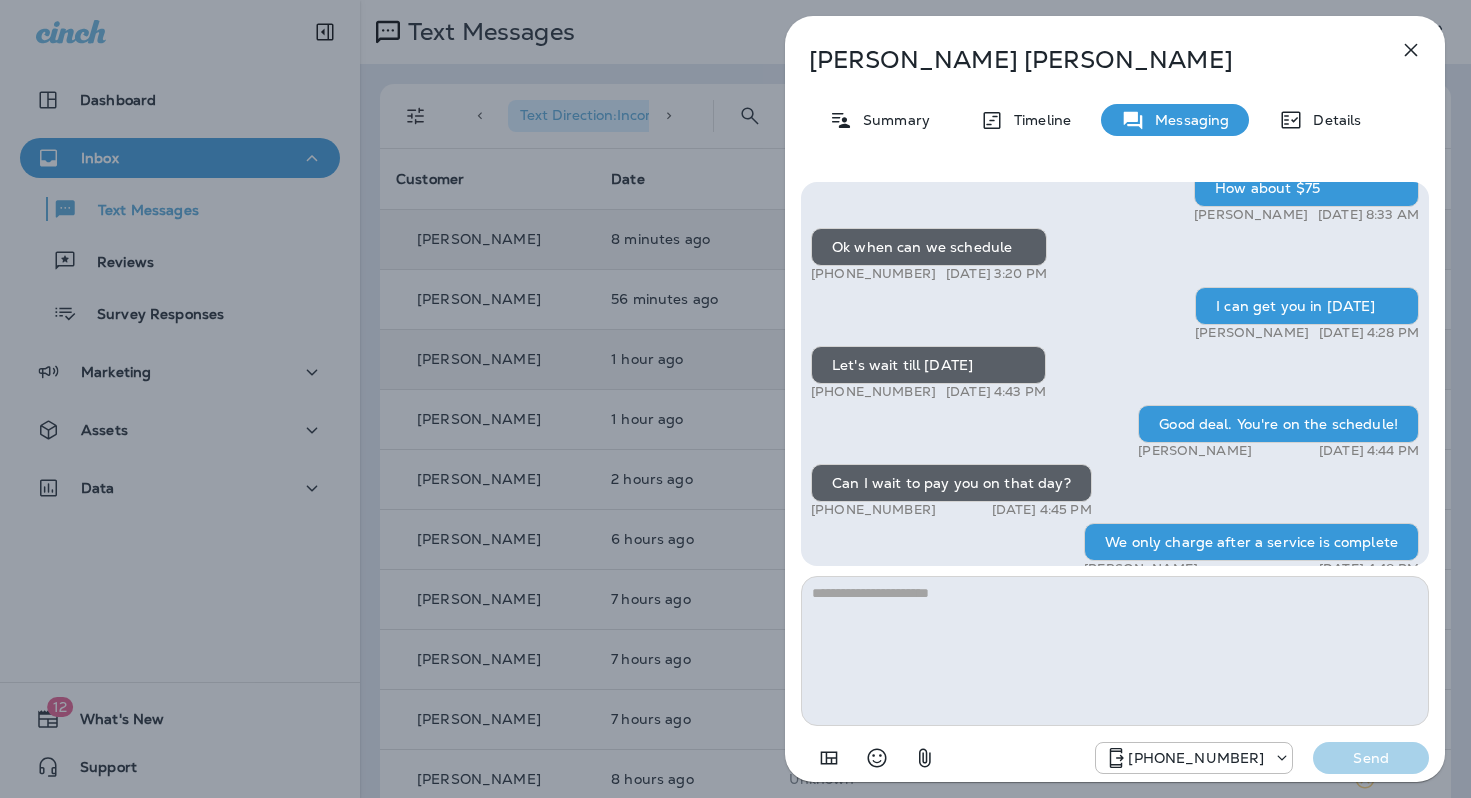 scroll, scrollTop: 1, scrollLeft: 0, axis: vertical 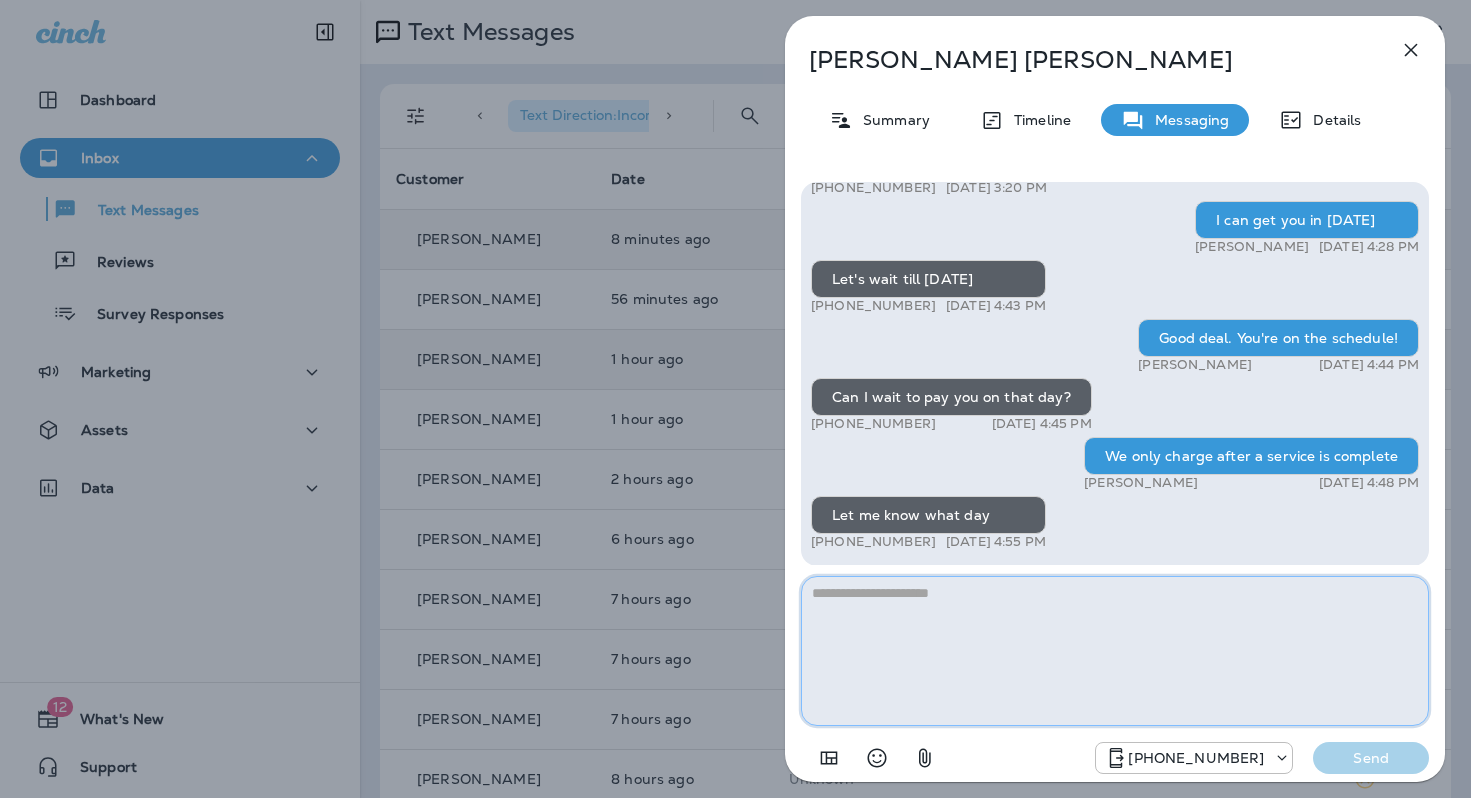 click at bounding box center [1115, 651] 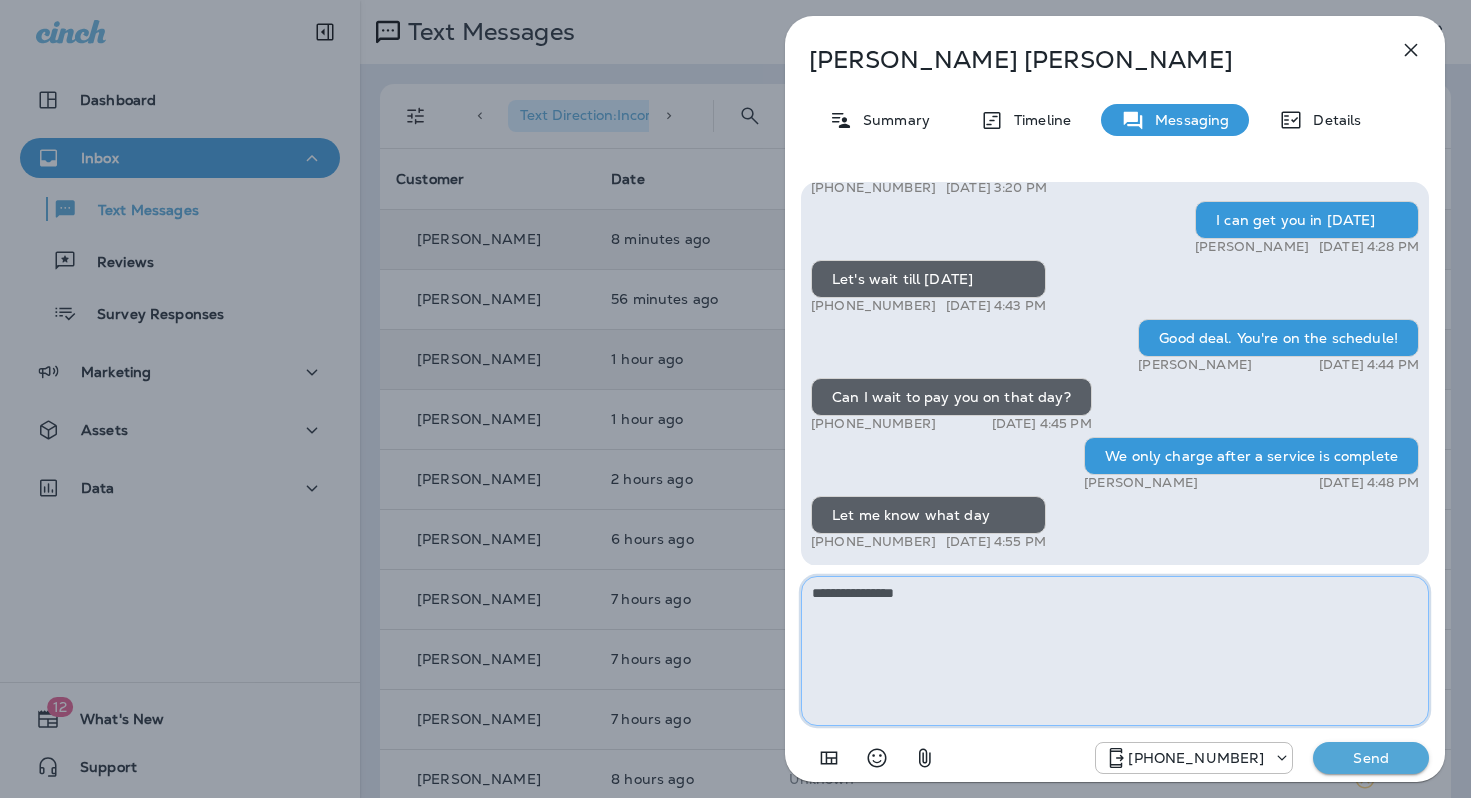 type on "**********" 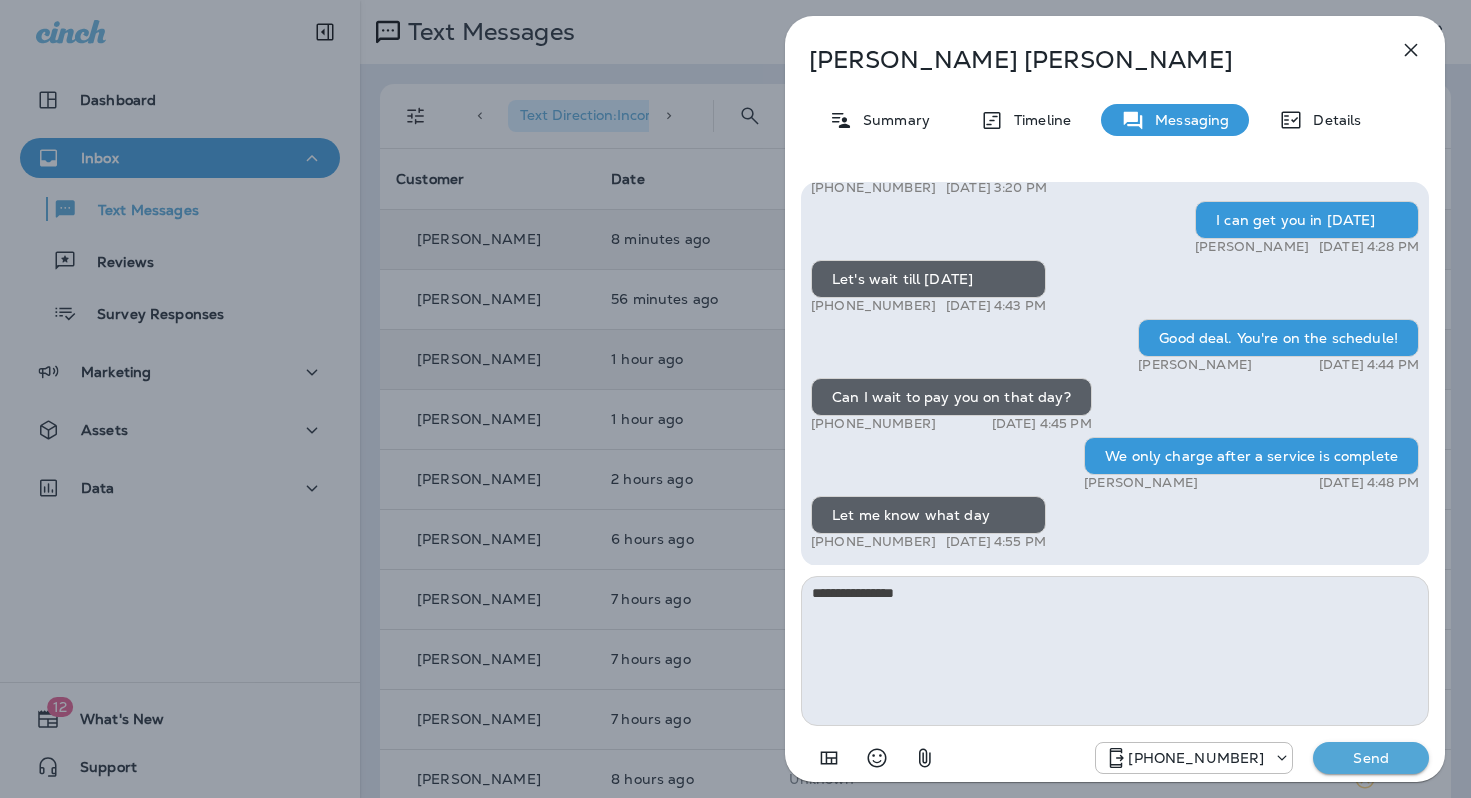 click on "Send" at bounding box center [1371, 758] 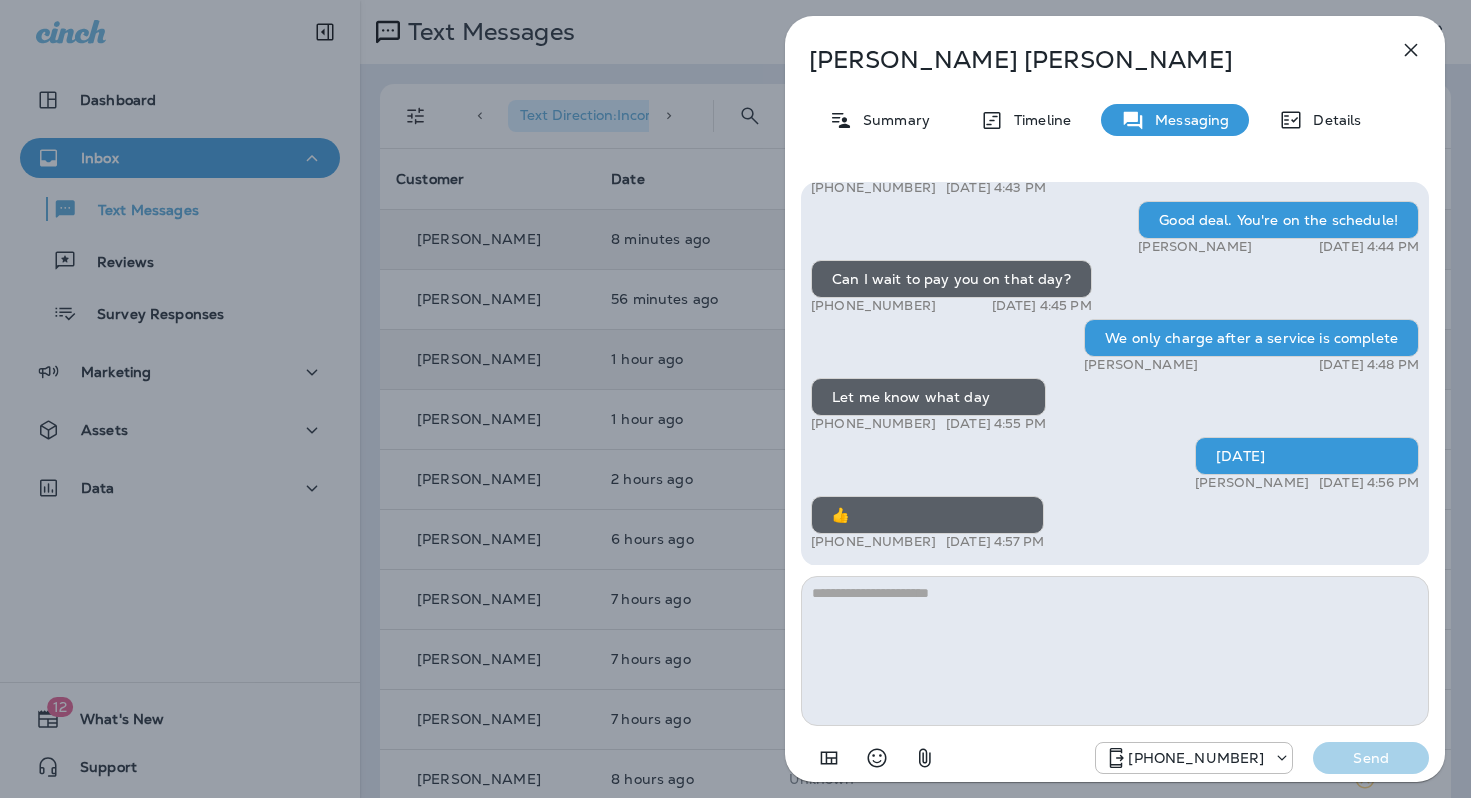 drag, startPoint x: 1413, startPoint y: 46, endPoint x: 1400, endPoint y: 51, distance: 13.928389 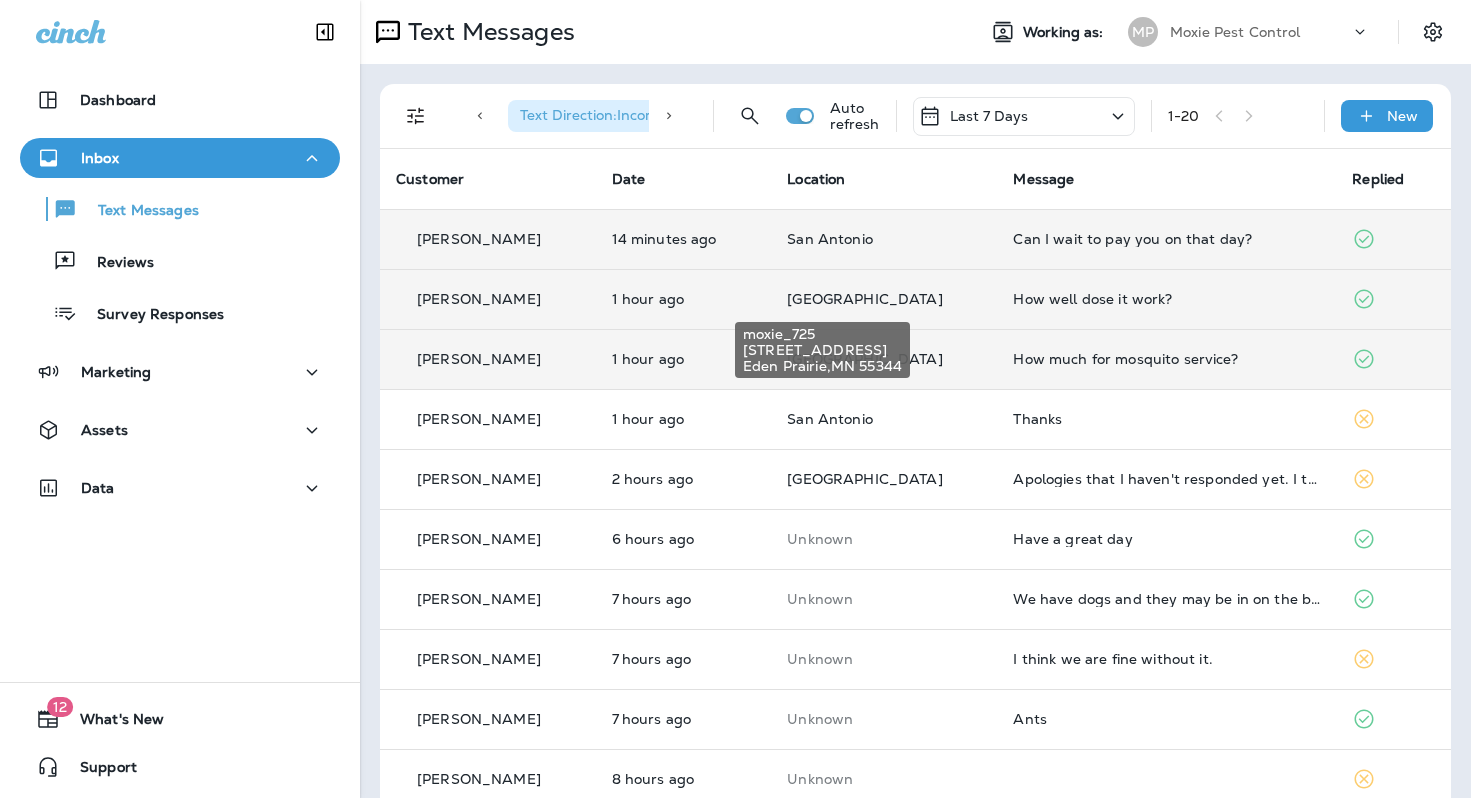 click on "[GEOGRAPHIC_DATA]" at bounding box center (864, 299) 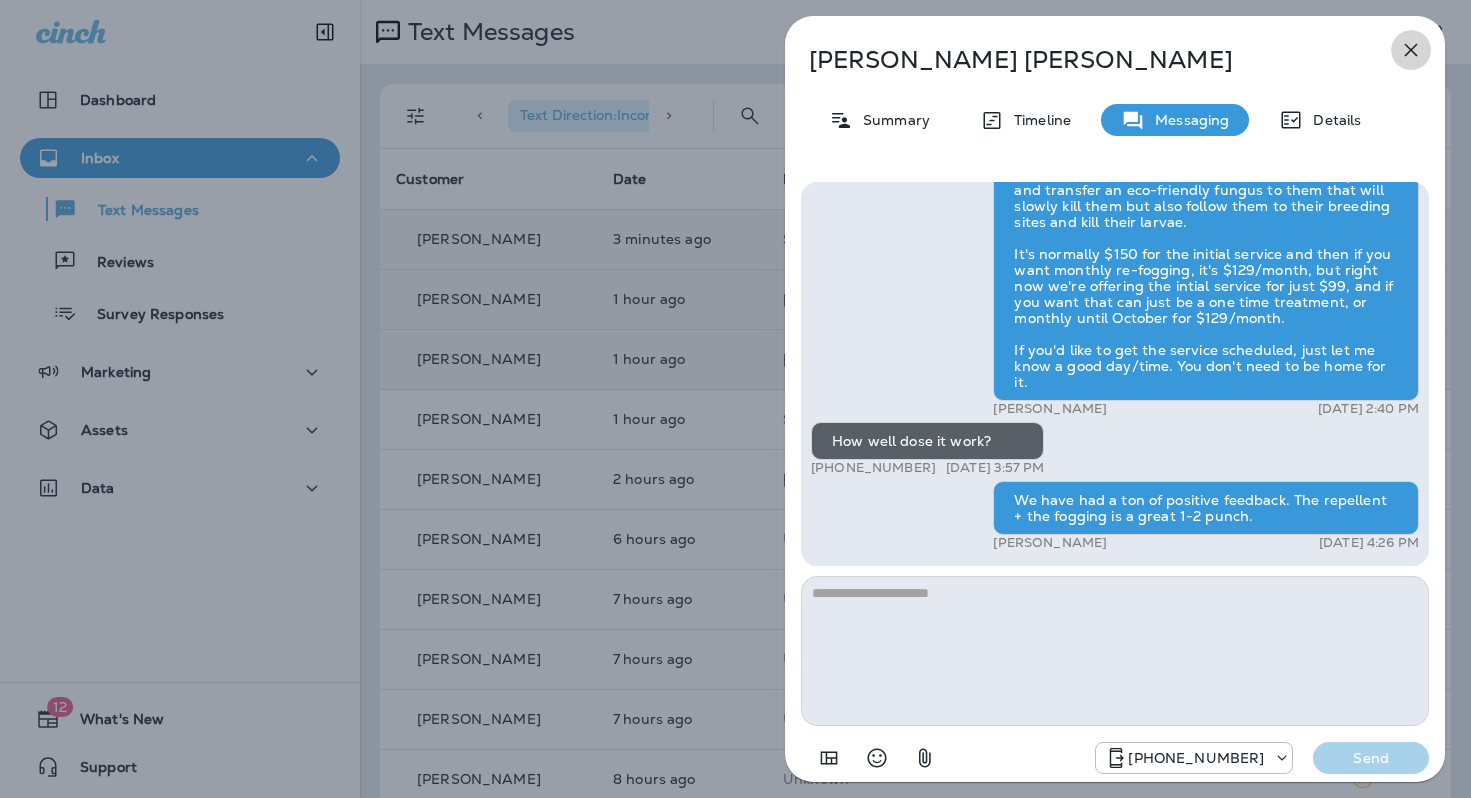 click 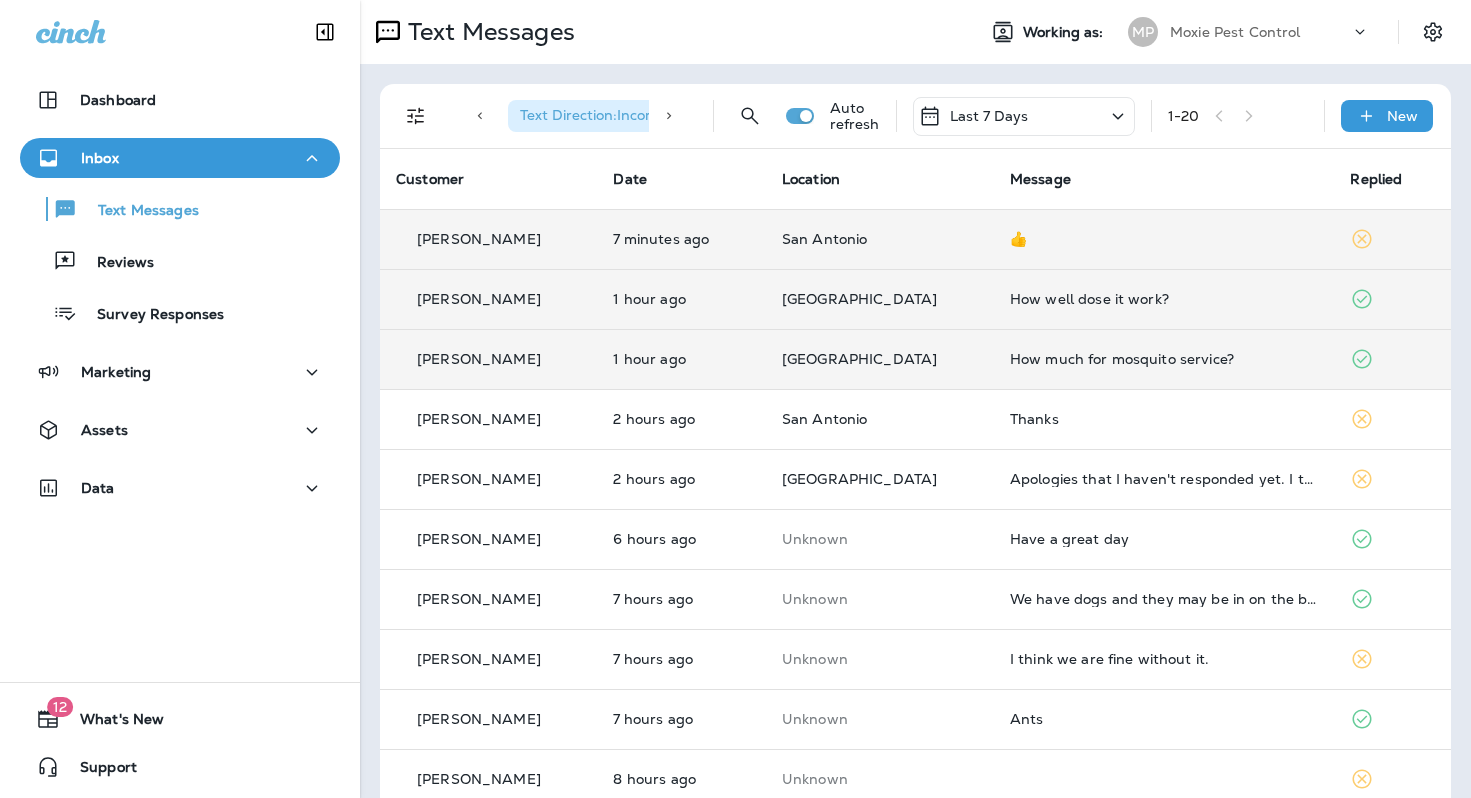 click on "How well dose it work?" at bounding box center (1164, 299) 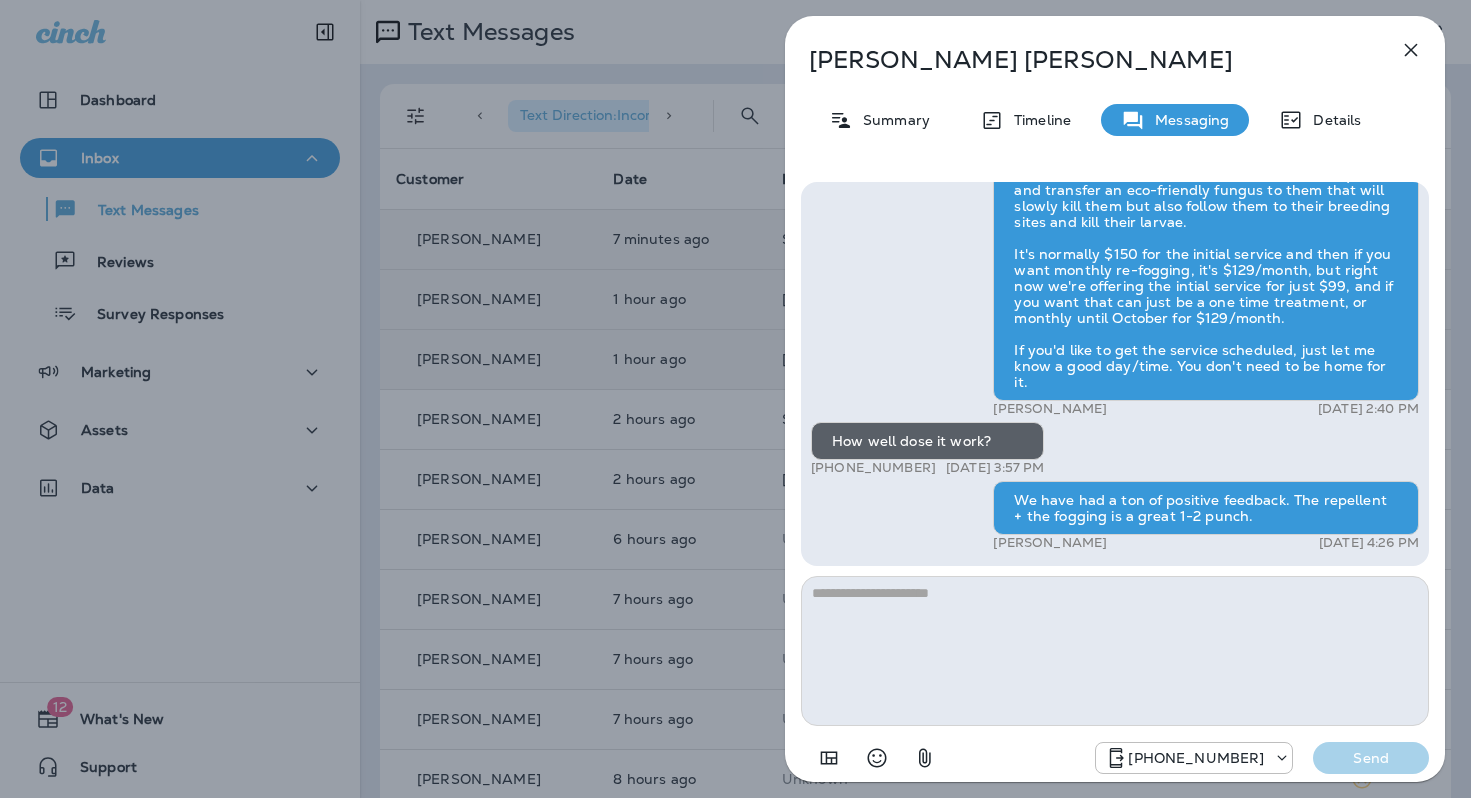 click 